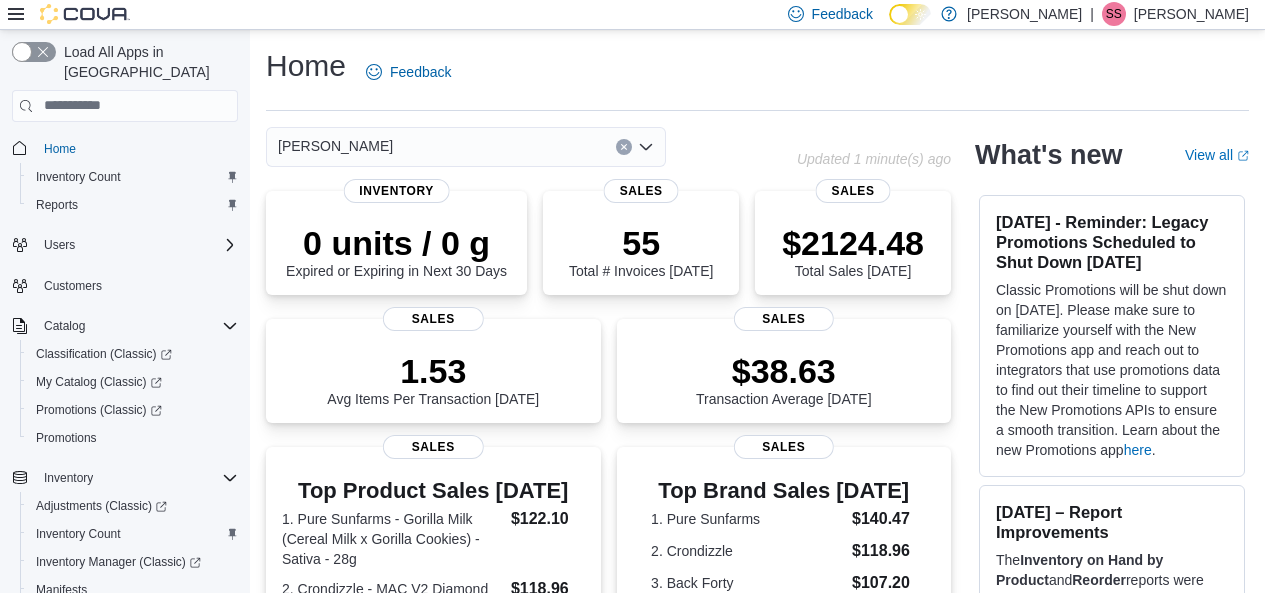 scroll, scrollTop: 168, scrollLeft: 0, axis: vertical 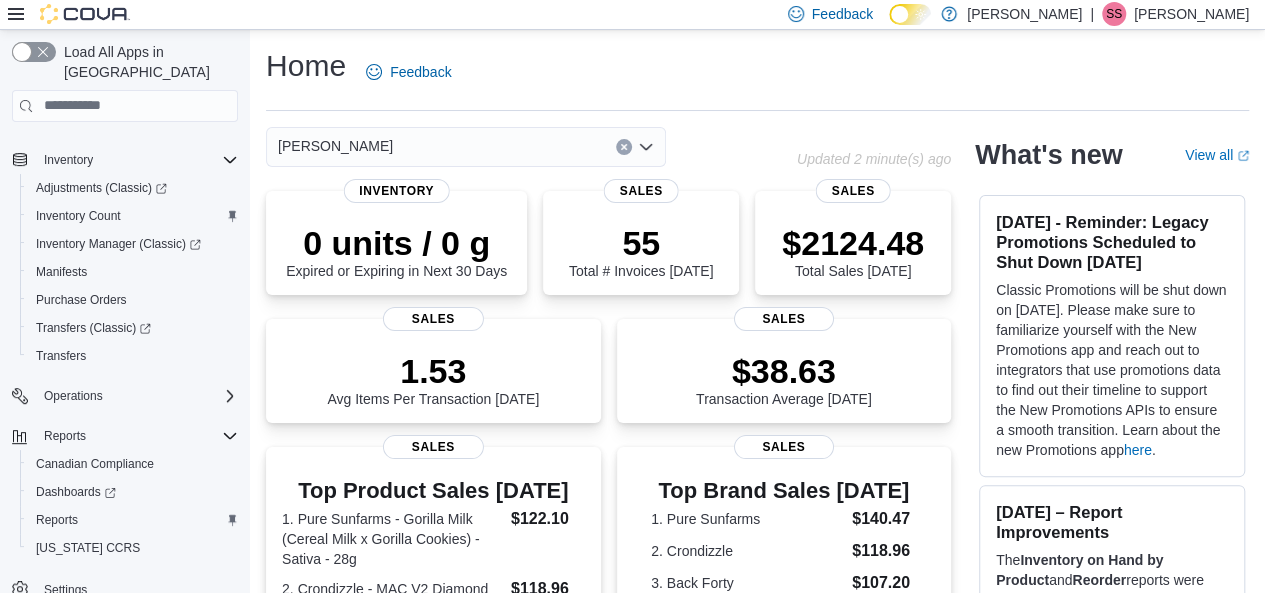 click 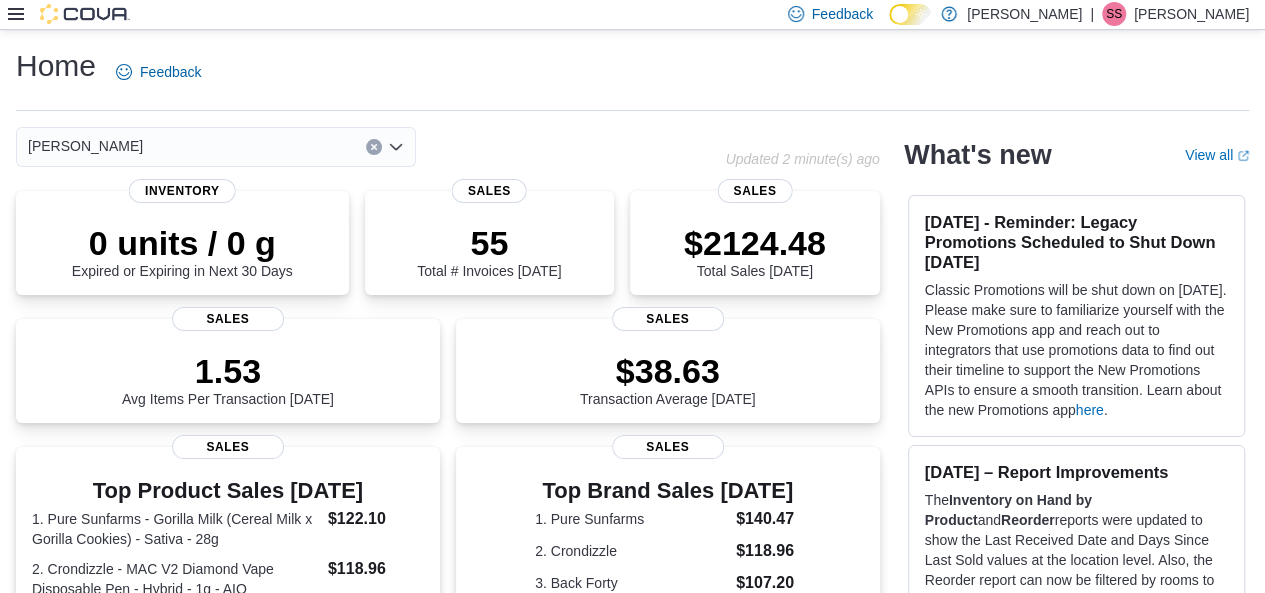 click 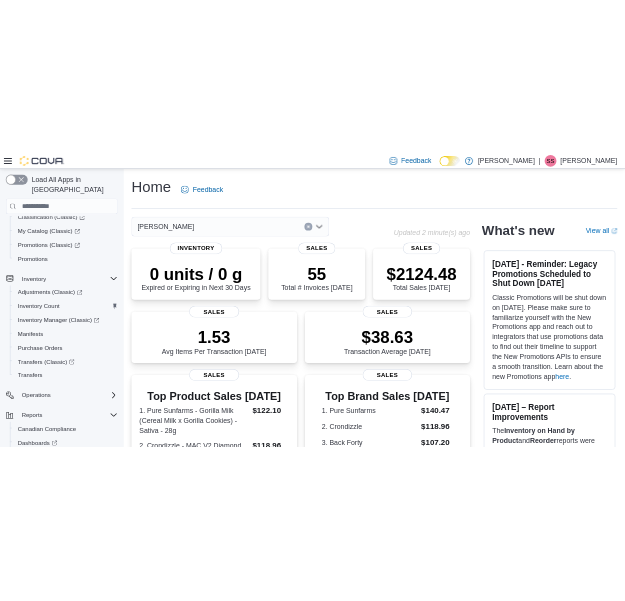 scroll, scrollTop: 318, scrollLeft: 0, axis: vertical 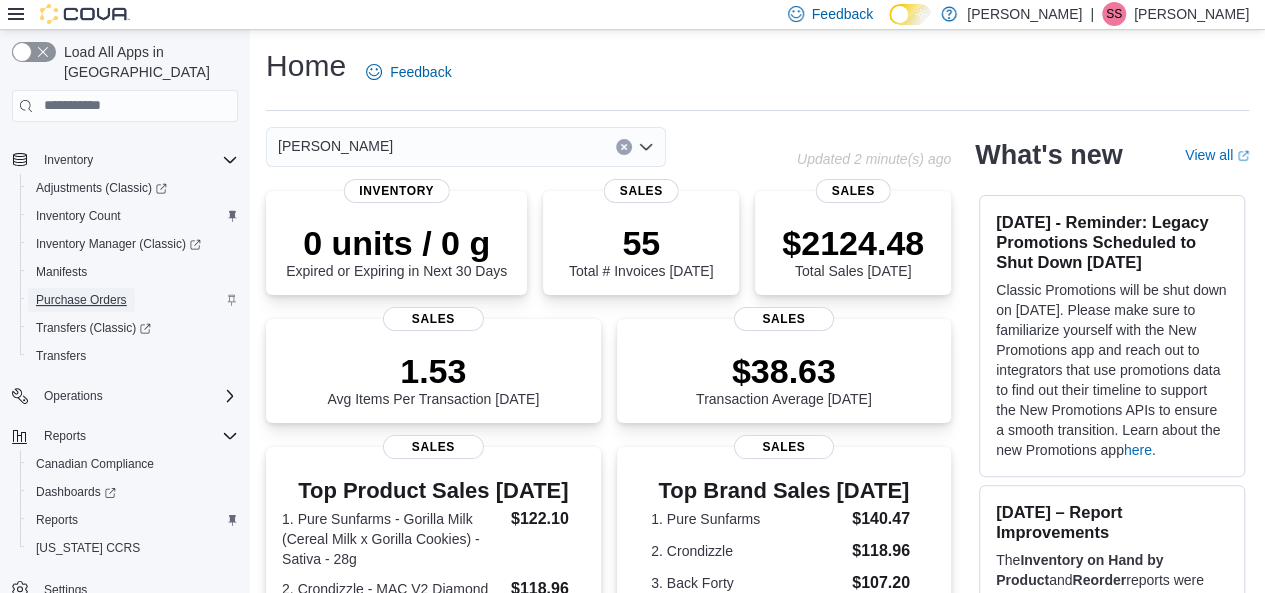 click on "Purchase Orders" at bounding box center [81, 300] 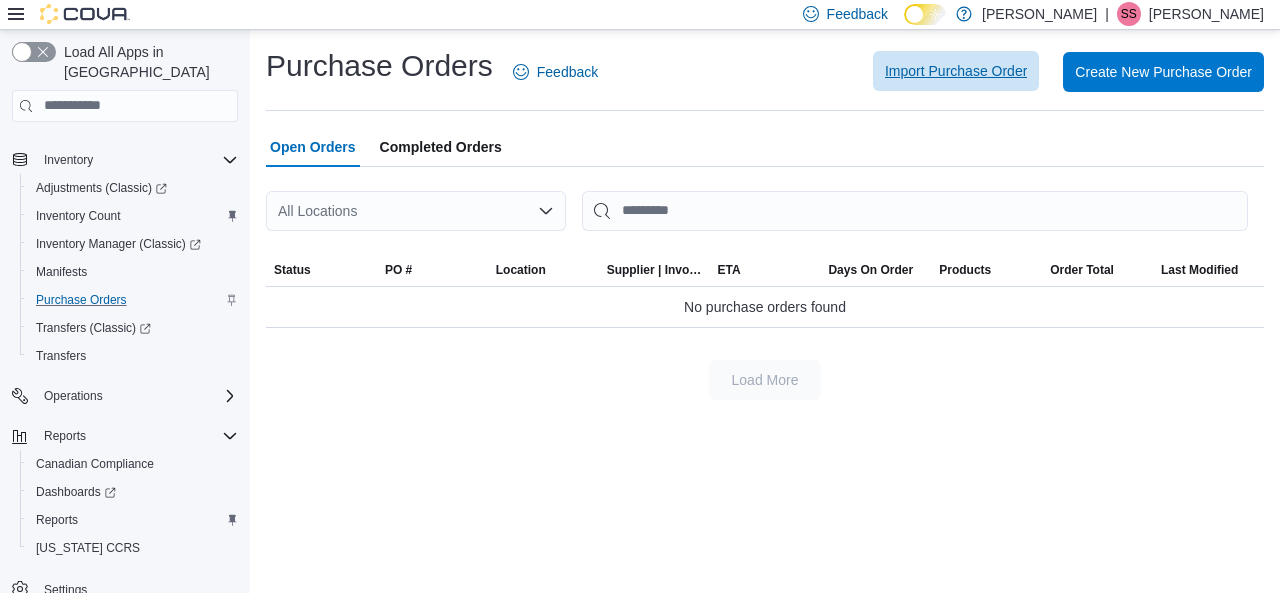 click on "Import Purchase Order" at bounding box center (956, 71) 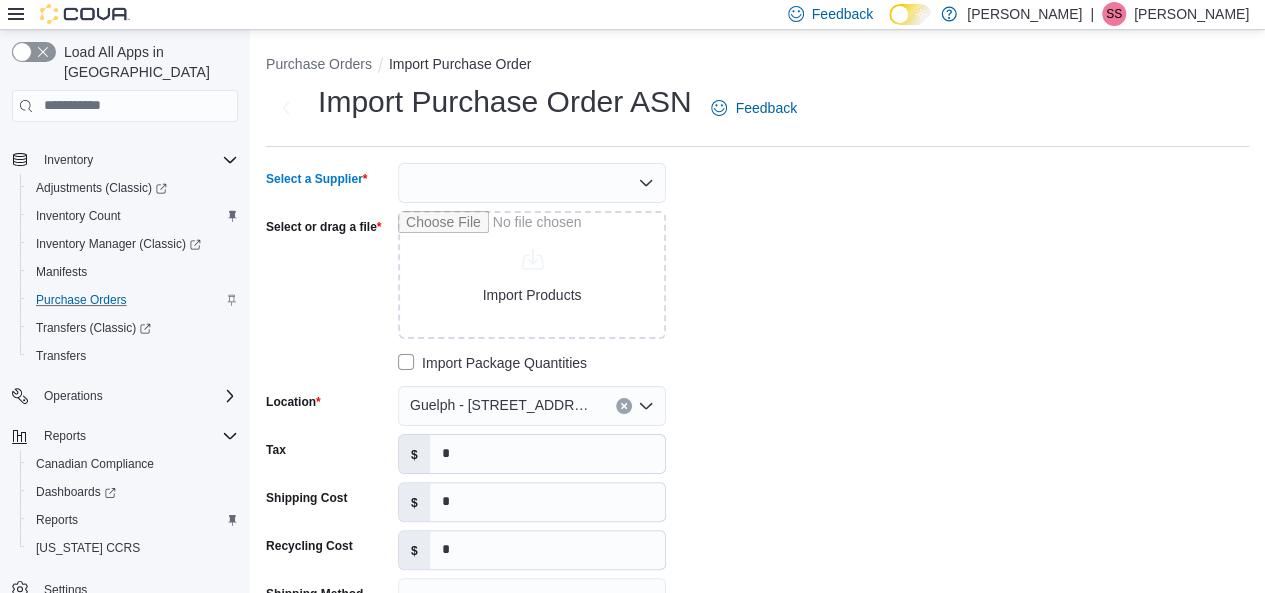 click at bounding box center (532, 183) 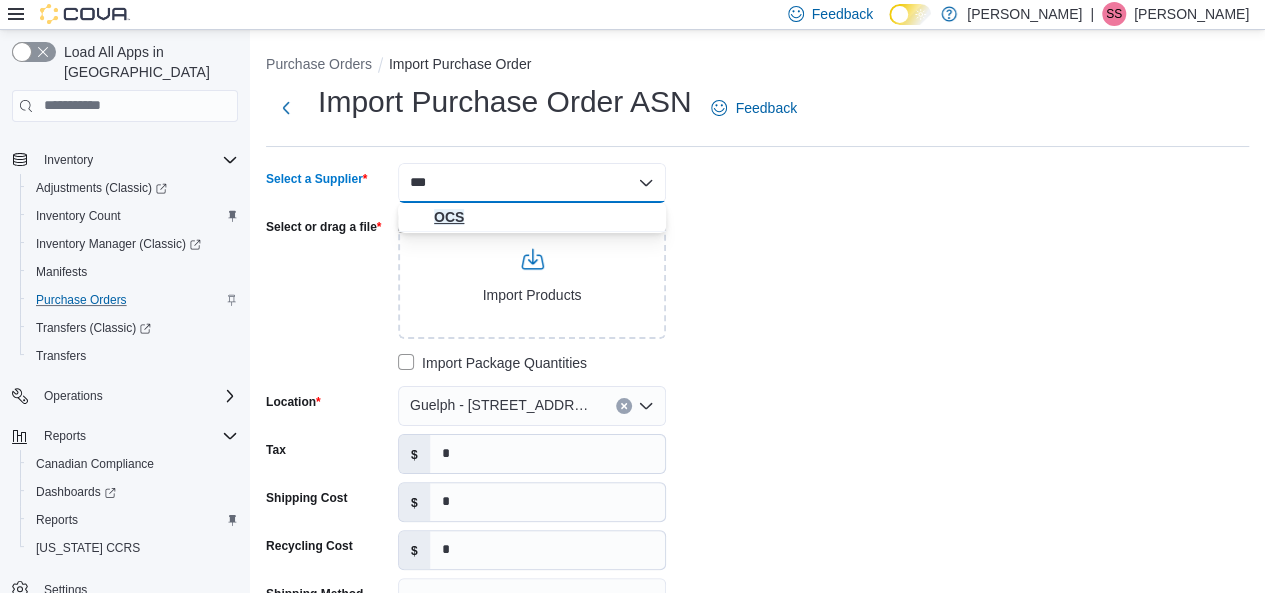 type on "***" 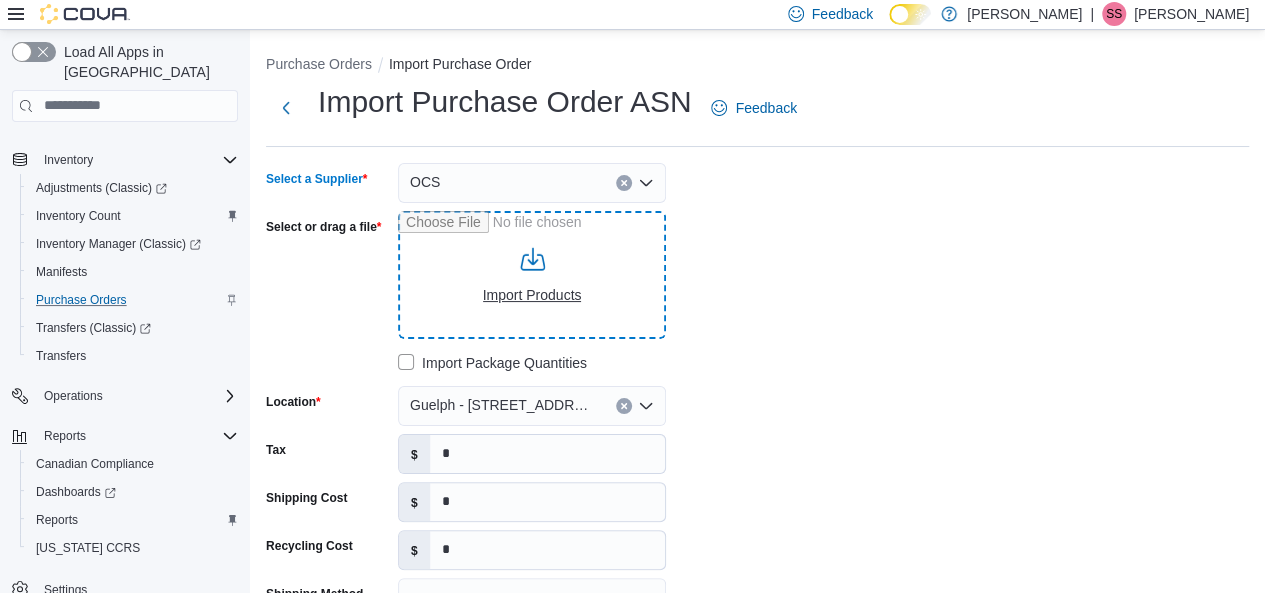 click on "Select or drag a file" at bounding box center [532, 275] 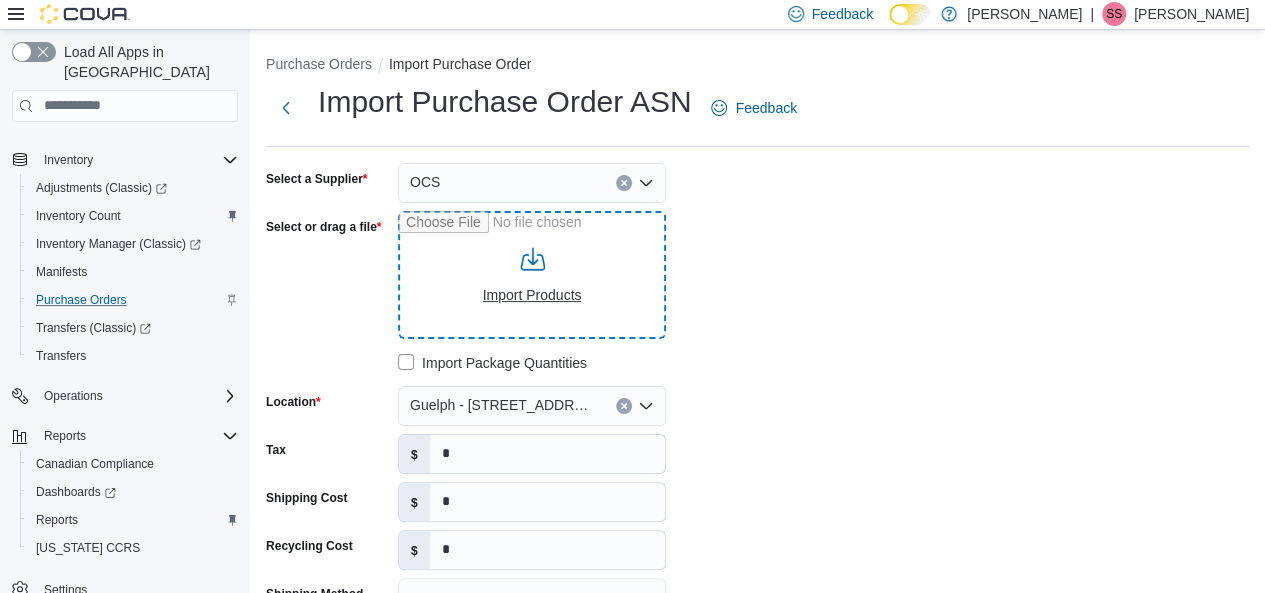 type on "**********" 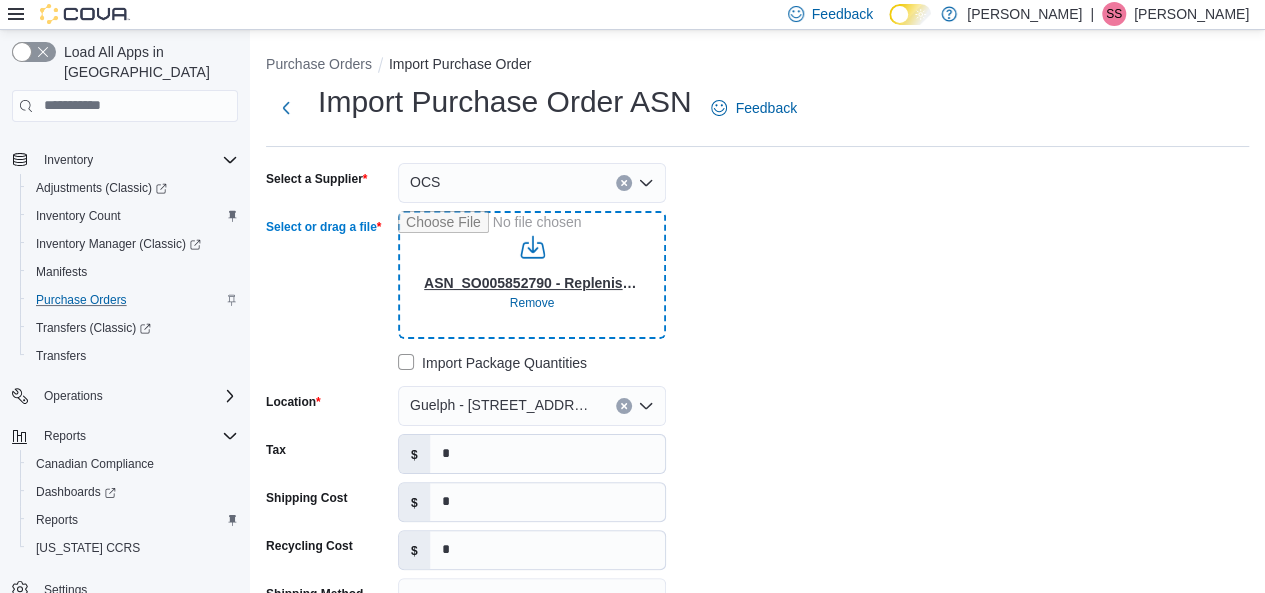 type on "**********" 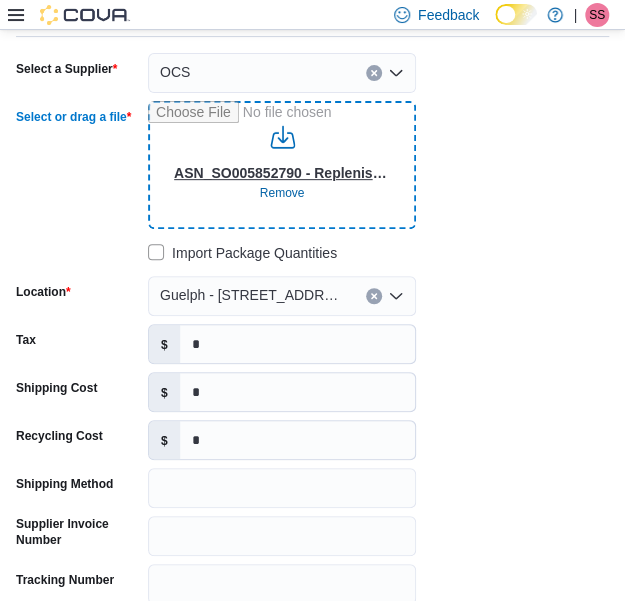 scroll, scrollTop: 115, scrollLeft: 0, axis: vertical 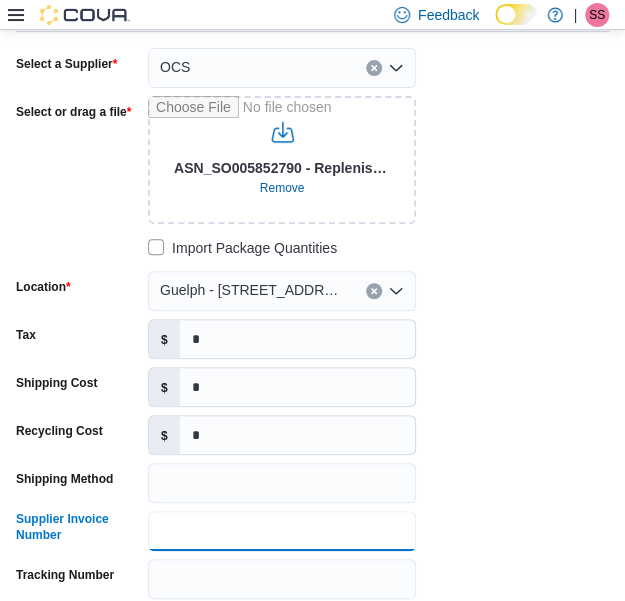 click on "Supplier Invoice Number" at bounding box center (282, 531) 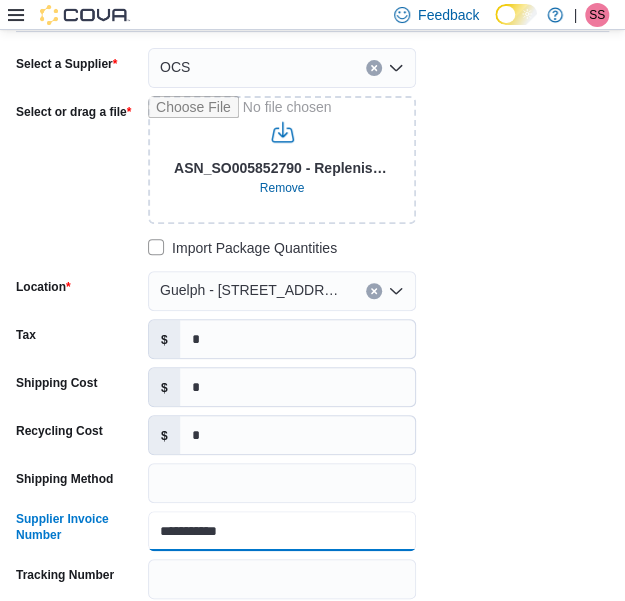 type on "**********" 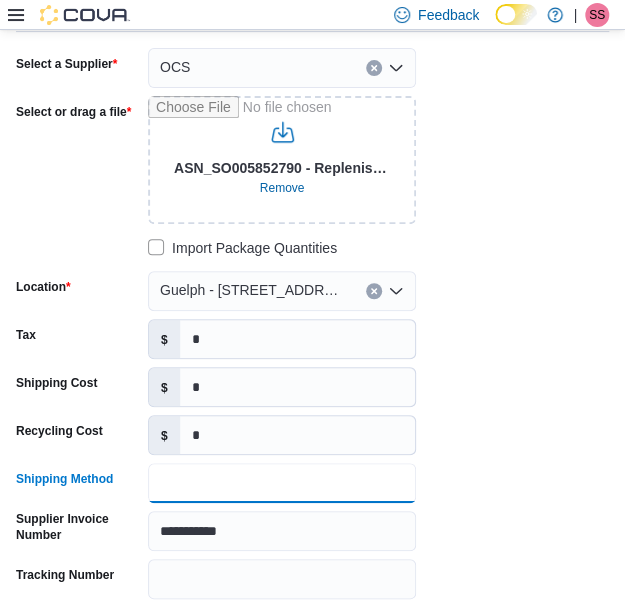click on "Shipping Method" at bounding box center [282, 483] 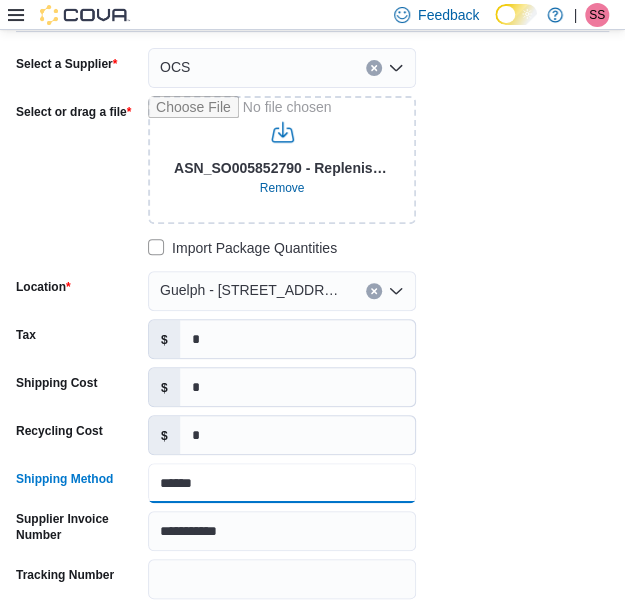 type on "******" 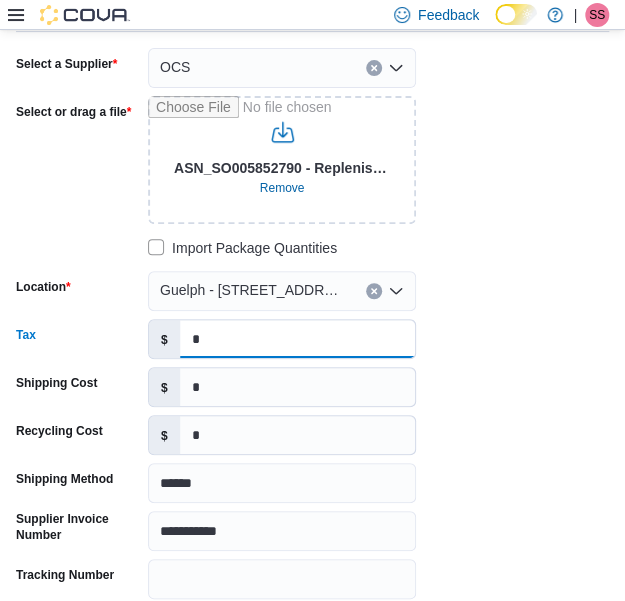 click on "*" at bounding box center [297, 339] 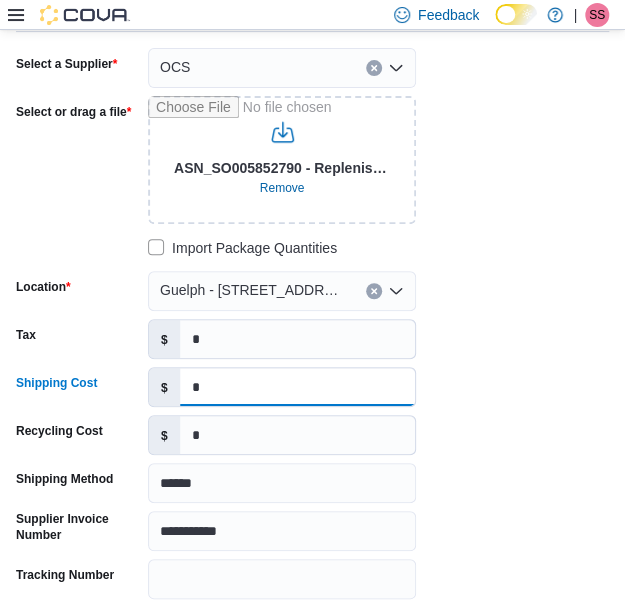 click on "*" at bounding box center [297, 387] 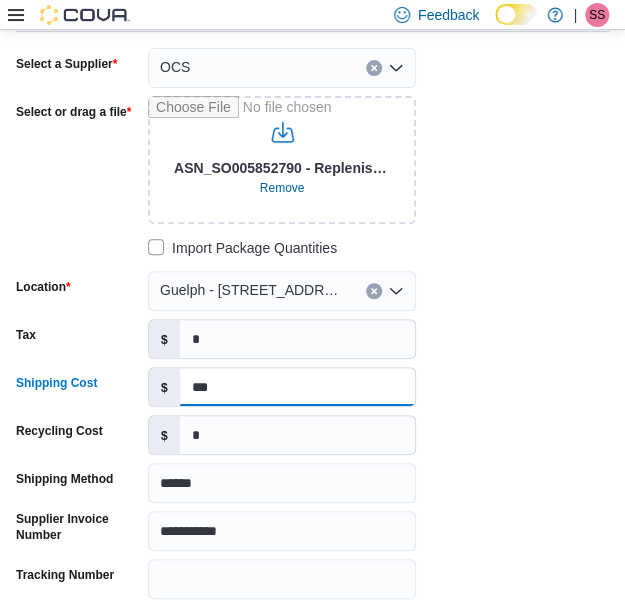 type on "***" 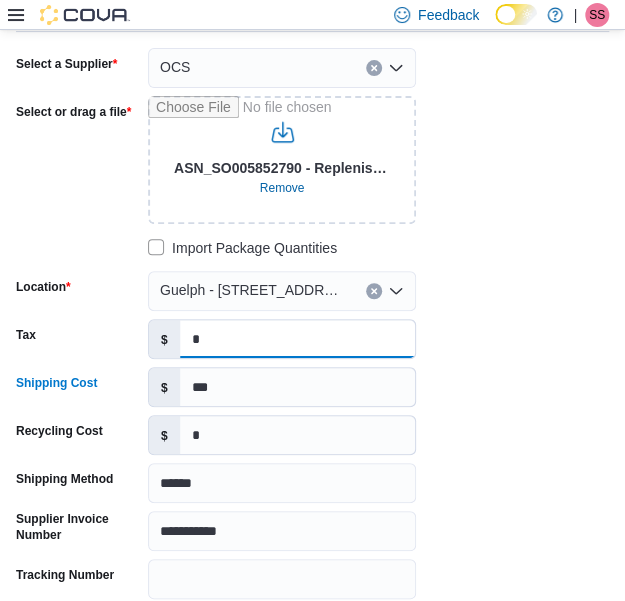 click on "*" at bounding box center [297, 339] 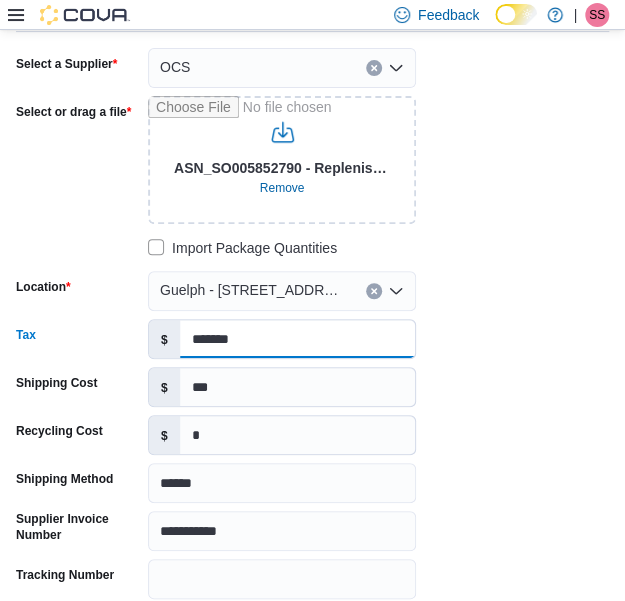 type on "*******" 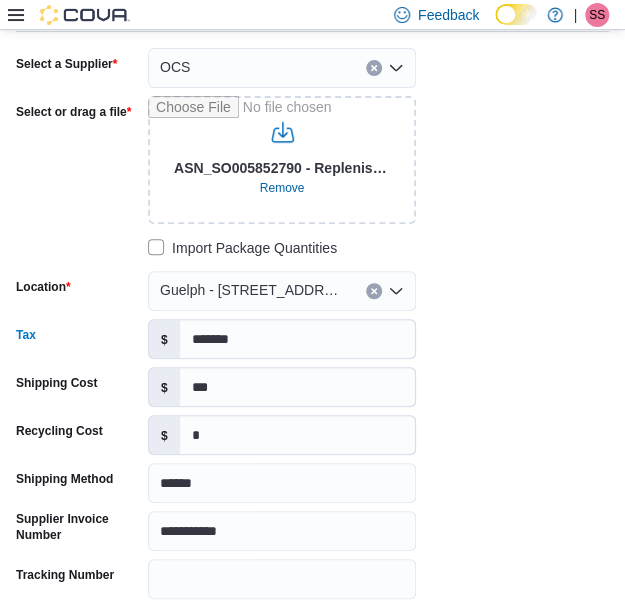 click on "**********" at bounding box center [312, 347] 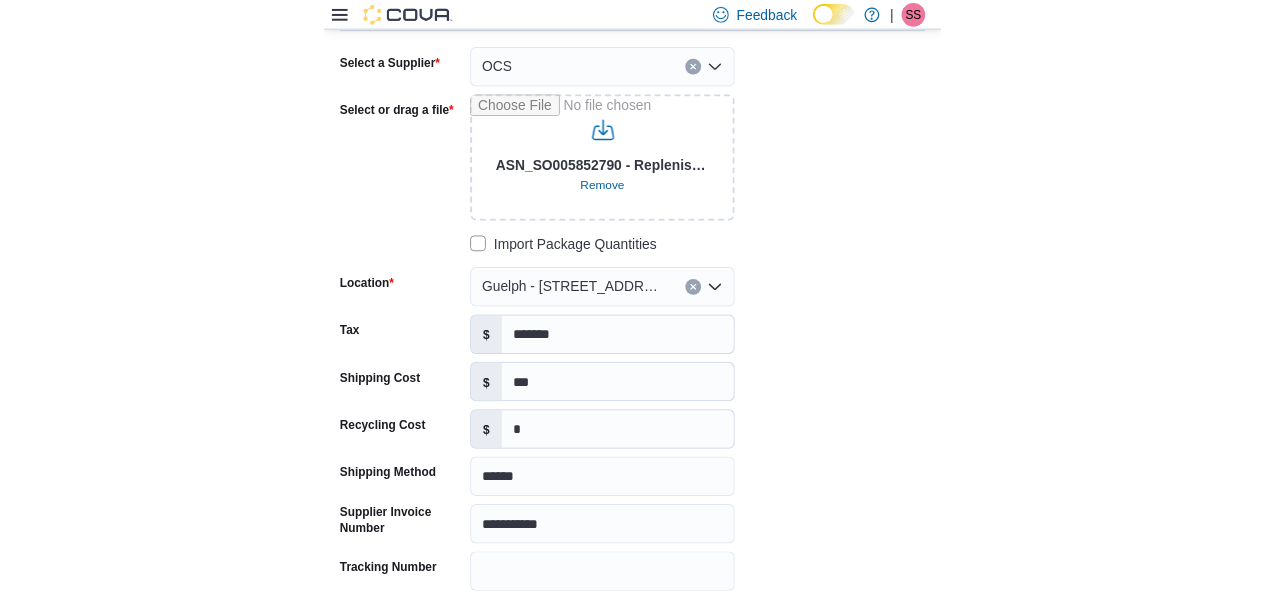 scroll, scrollTop: 480, scrollLeft: 0, axis: vertical 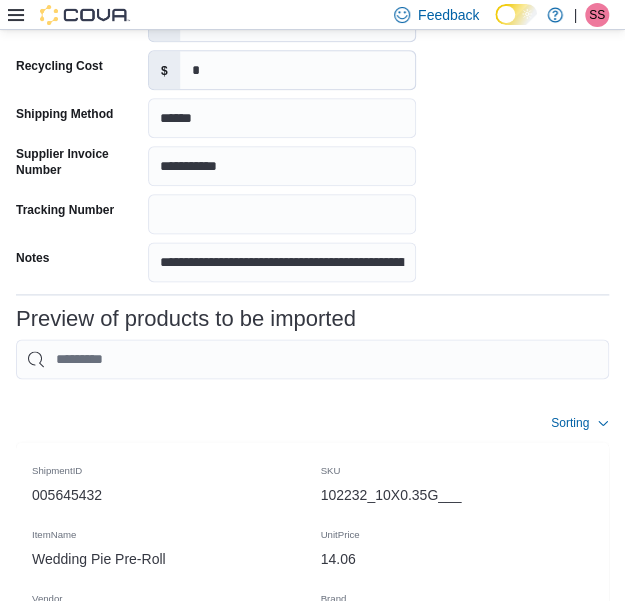 click on "**********" at bounding box center [312, -18] 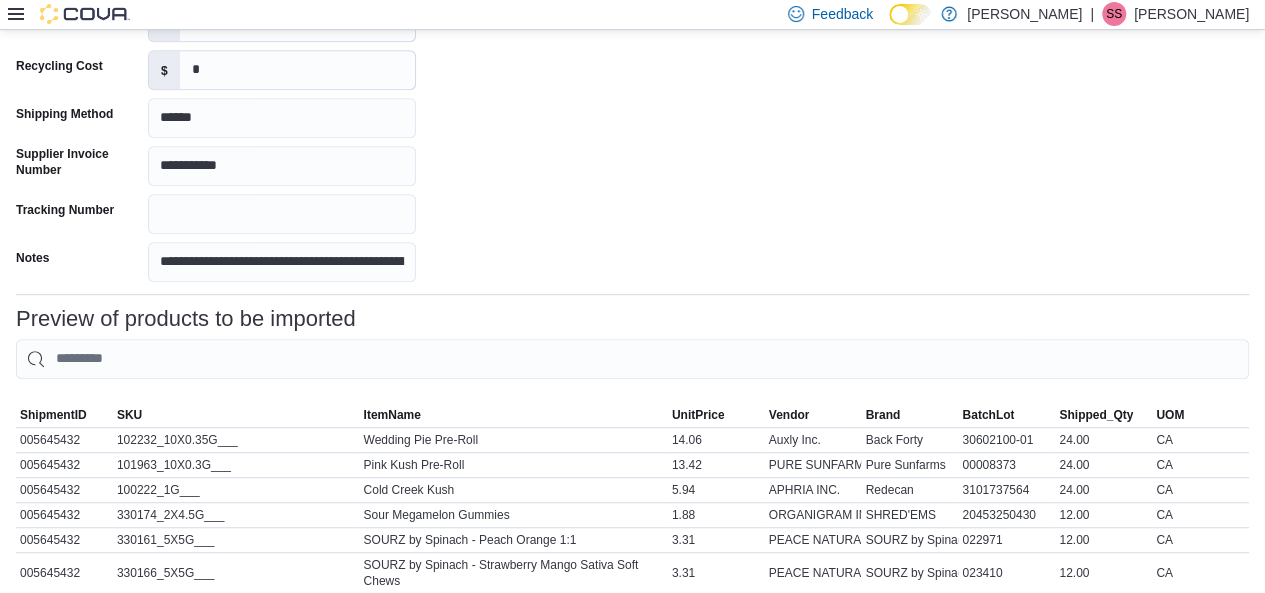 click on "**********" at bounding box center [632, -18] 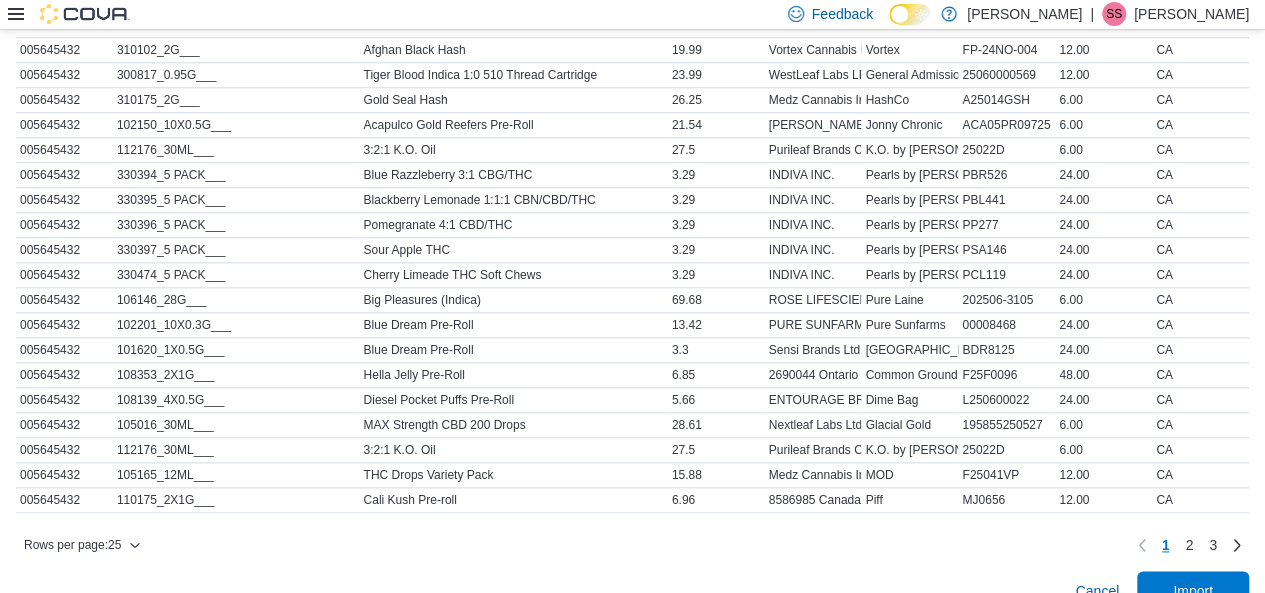 scroll, scrollTop: 1076, scrollLeft: 0, axis: vertical 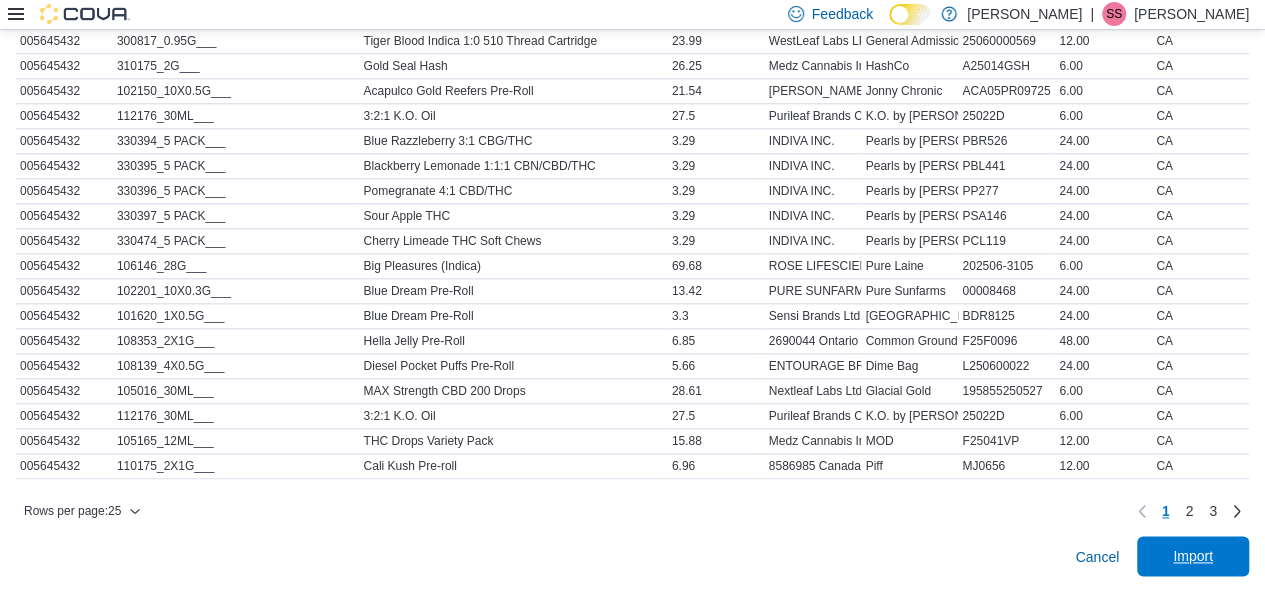 click on "Import" at bounding box center (1193, 556) 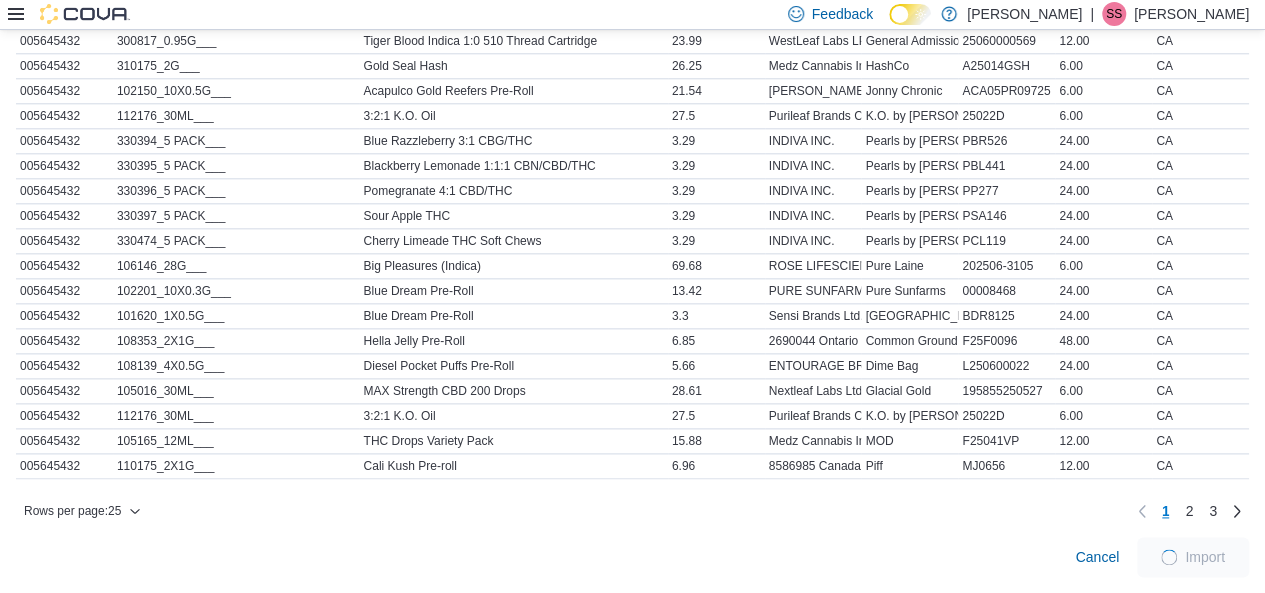 scroll, scrollTop: 1096, scrollLeft: 0, axis: vertical 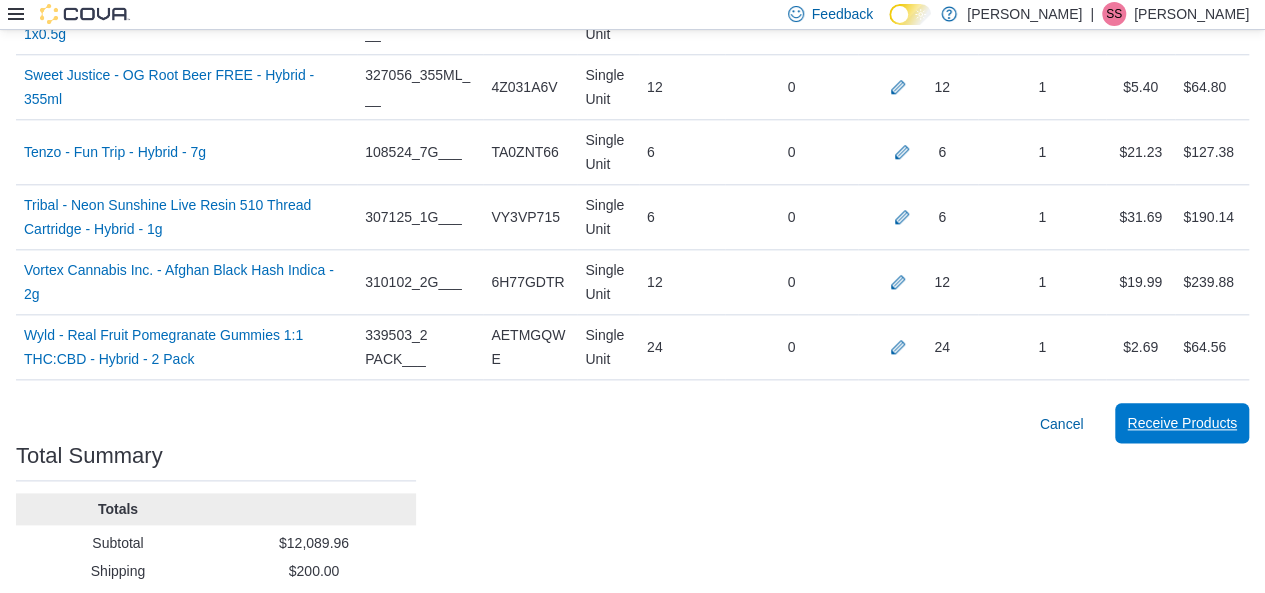 click on "Receive Products" at bounding box center [1182, 423] 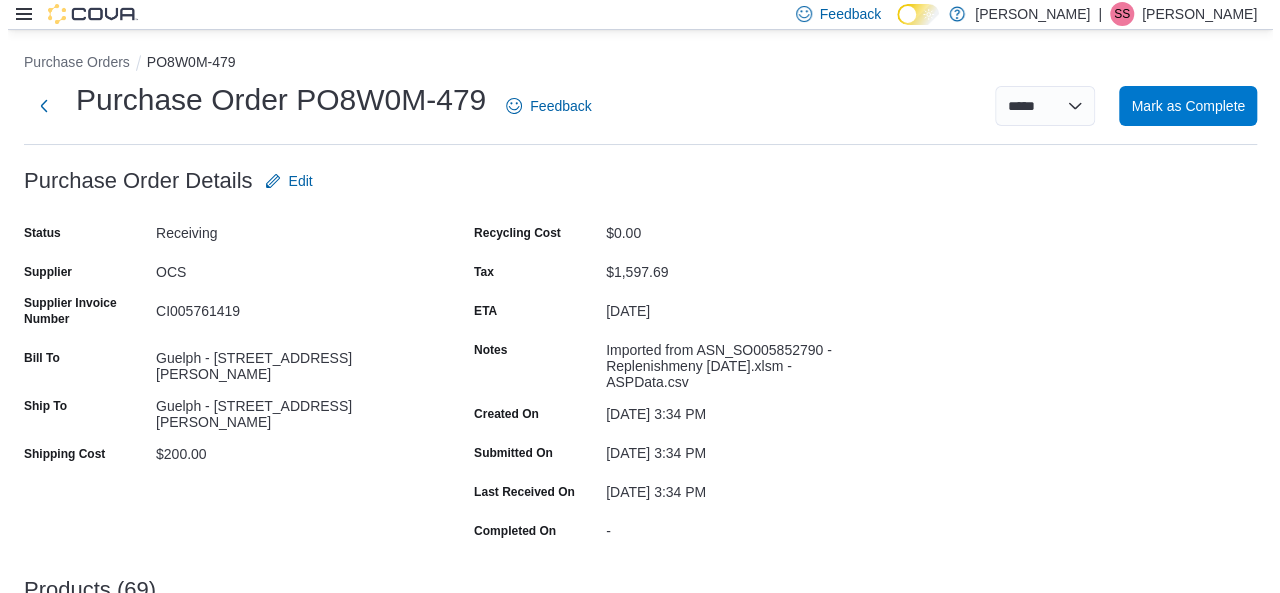 scroll, scrollTop: 0, scrollLeft: 0, axis: both 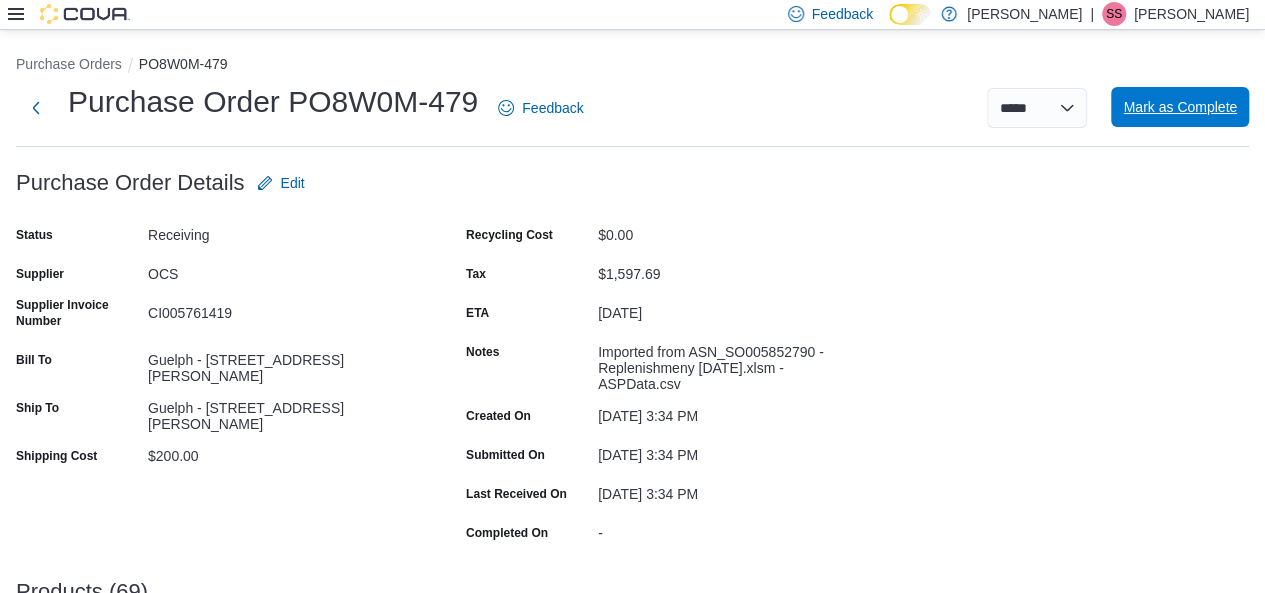 click on "Mark as Complete" at bounding box center (1180, 107) 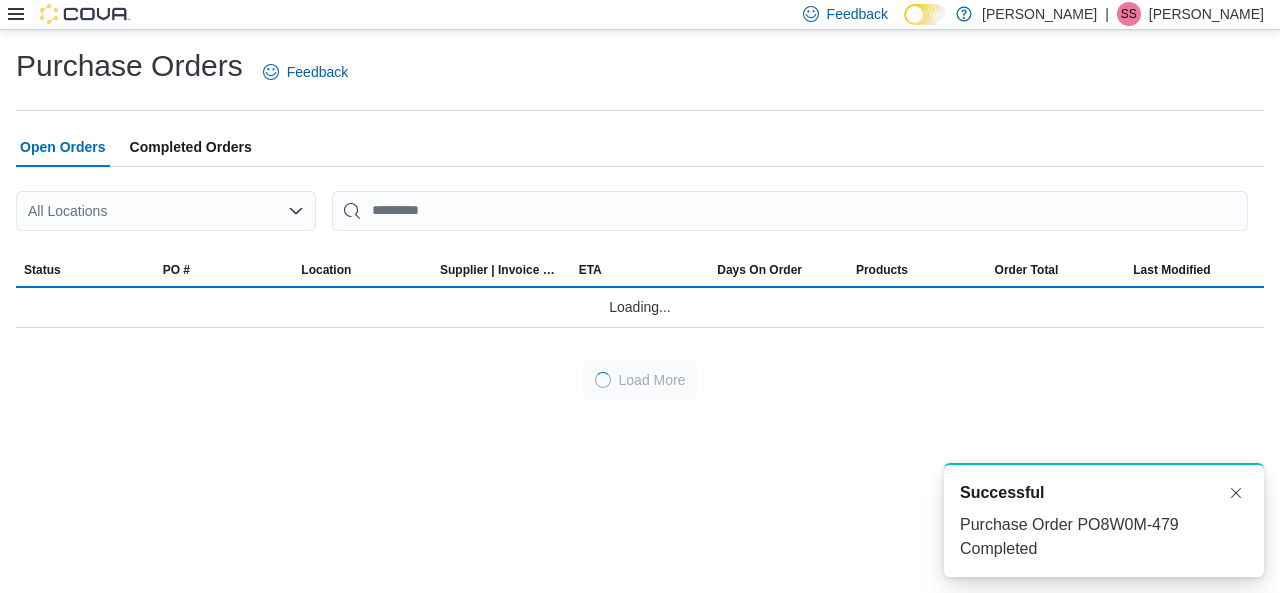 scroll, scrollTop: 0, scrollLeft: 0, axis: both 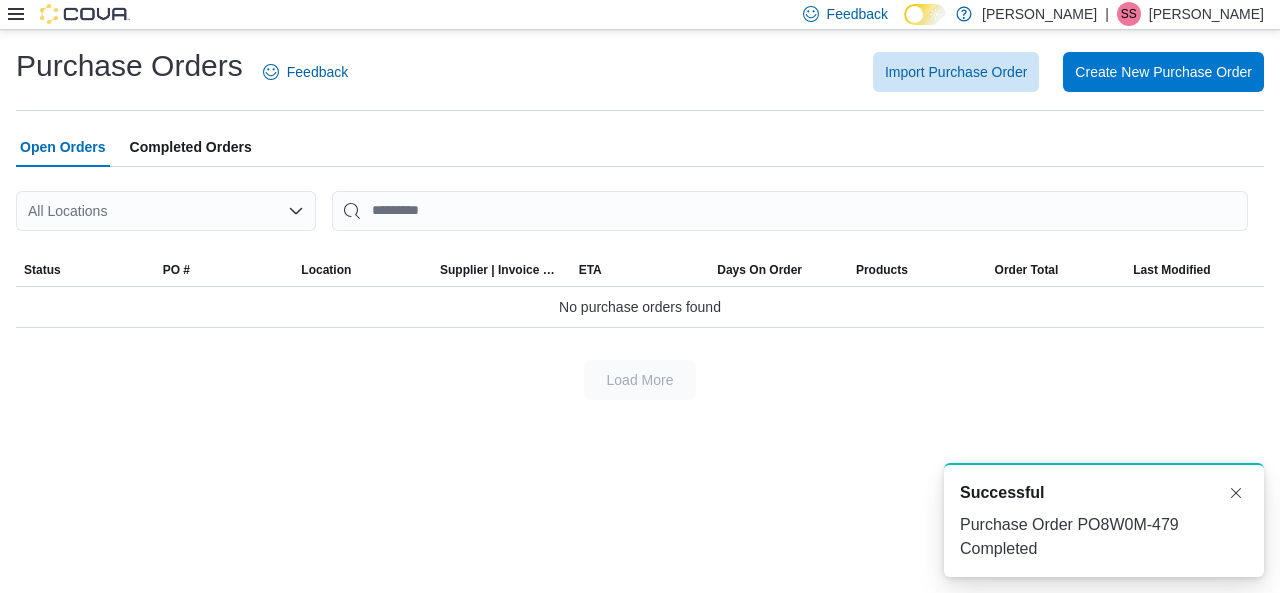 click on "Feedback Dark Mode [PERSON_NAME] | [PERSON_NAME]" at bounding box center (640, 15) 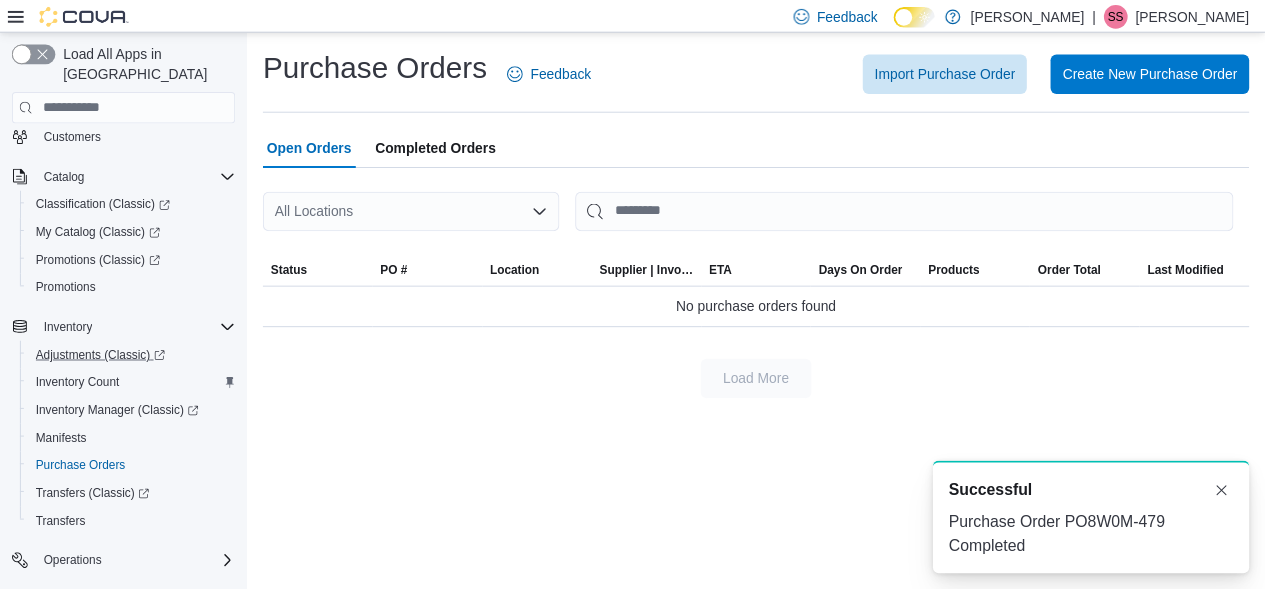 scroll, scrollTop: 204, scrollLeft: 0, axis: vertical 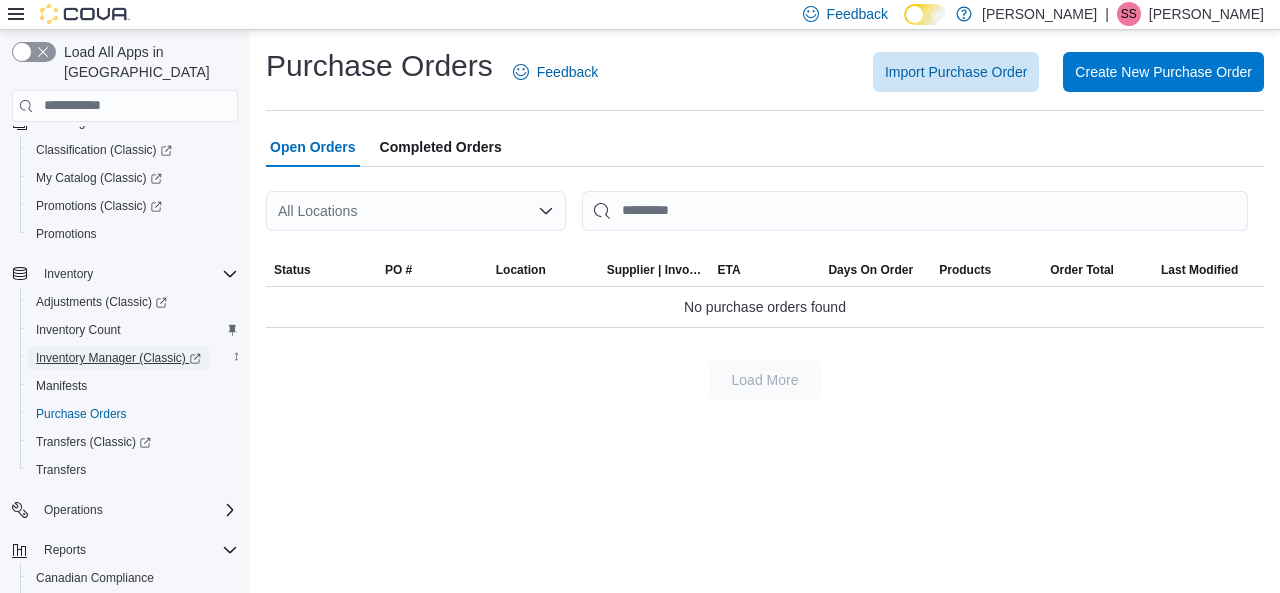 click on "Inventory Manager (Classic)" at bounding box center (118, 358) 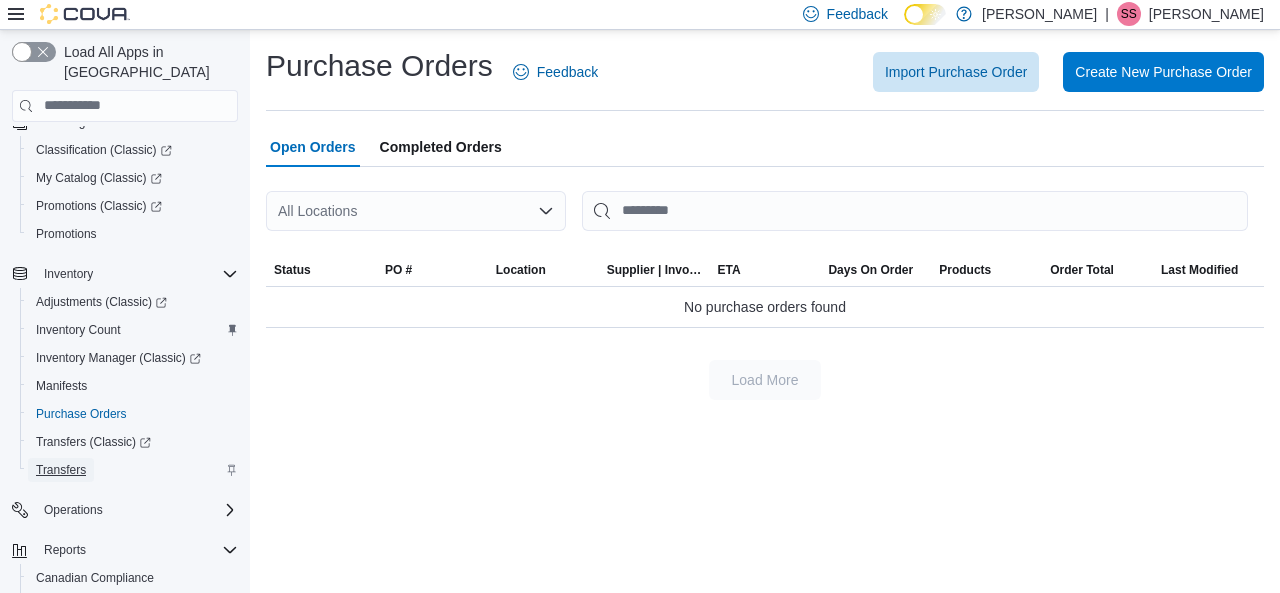 click on "Transfers" at bounding box center (61, 470) 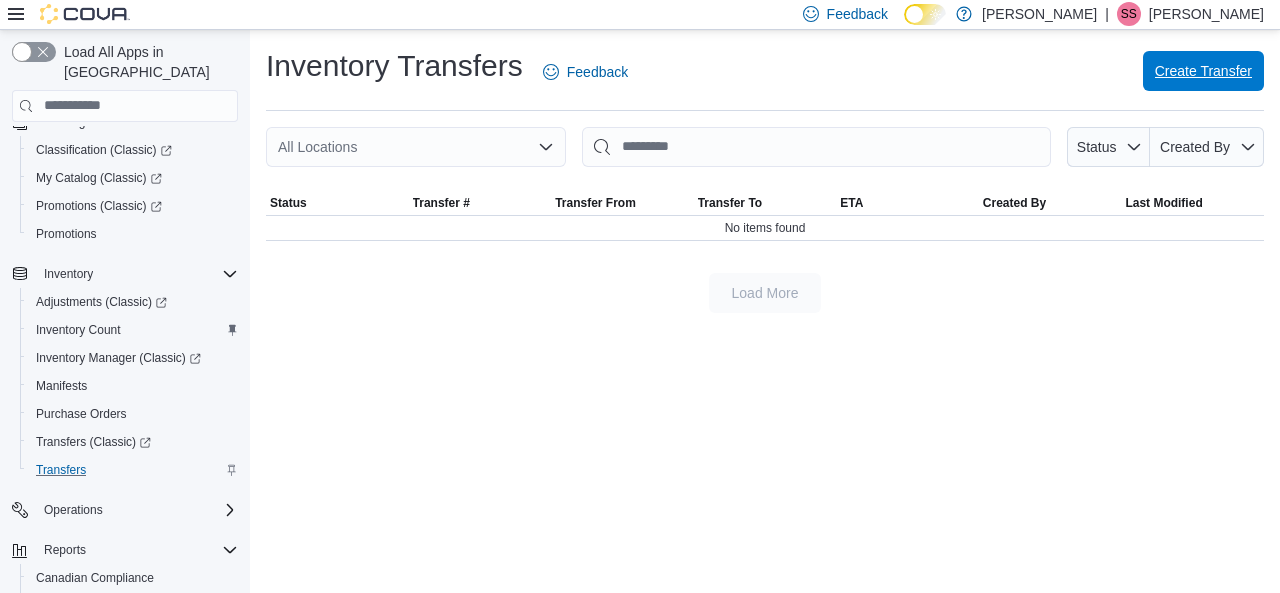 click on "Create Transfer" at bounding box center [1203, 71] 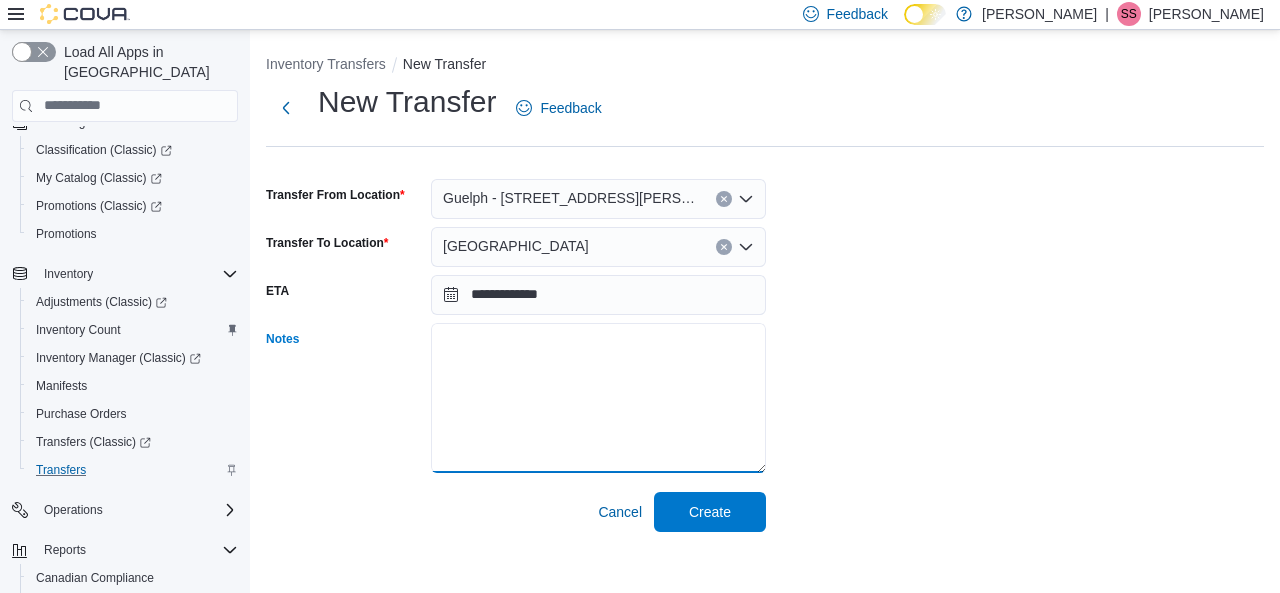 click on "Notes" at bounding box center (598, 398) 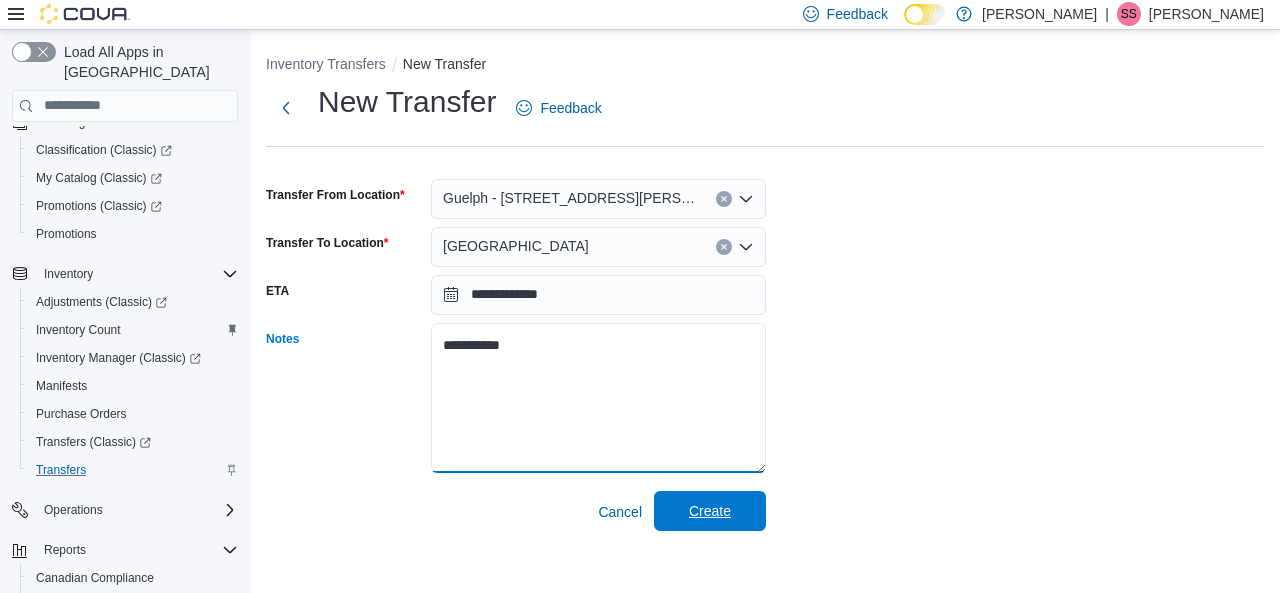 type on "**********" 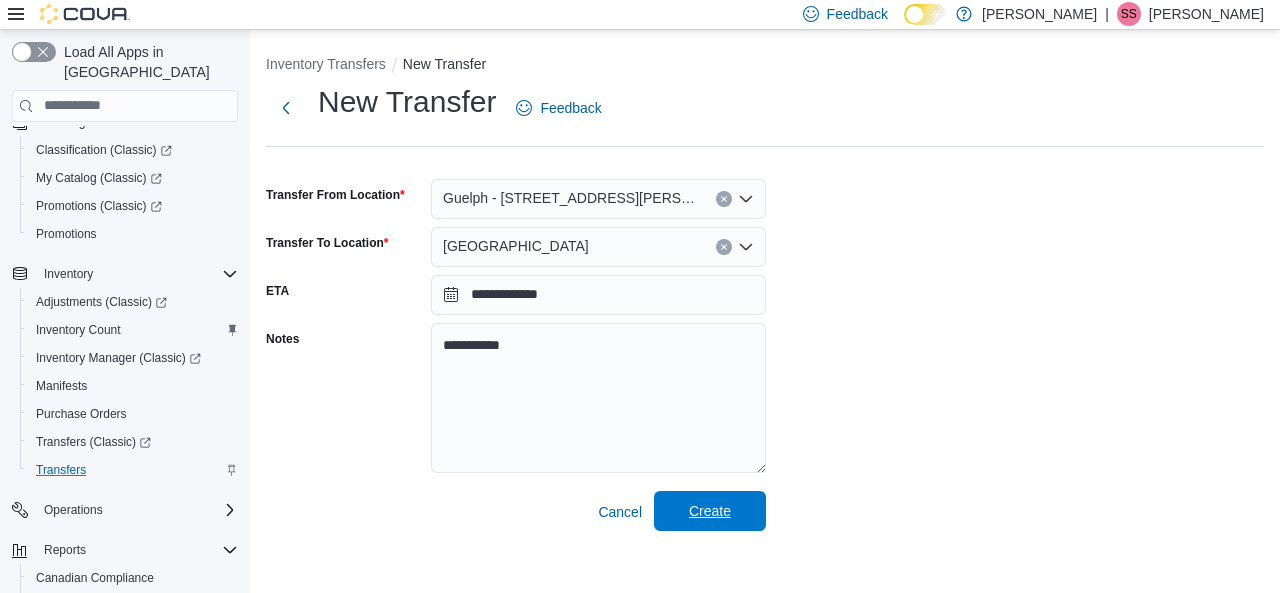 click on "Create" at bounding box center (710, 511) 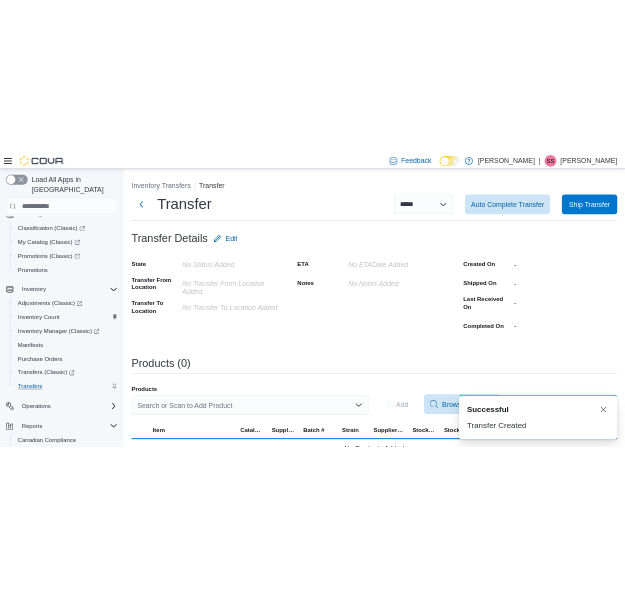 scroll, scrollTop: 0, scrollLeft: 0, axis: both 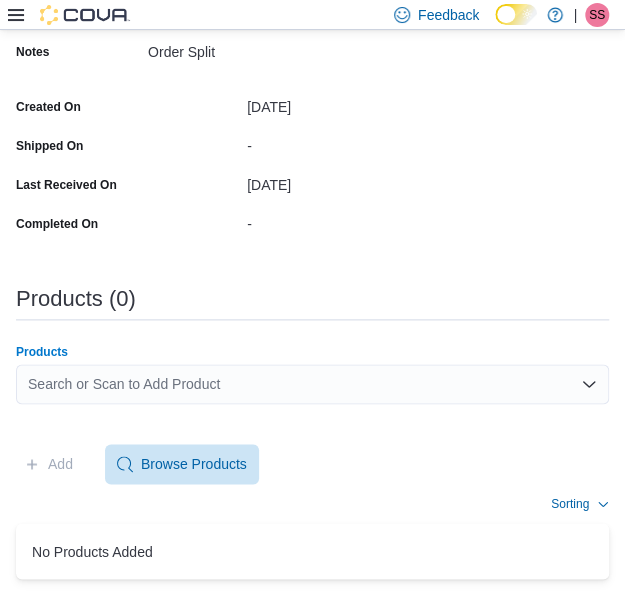 click on "Search or Scan to Add Product" at bounding box center (312, 384) 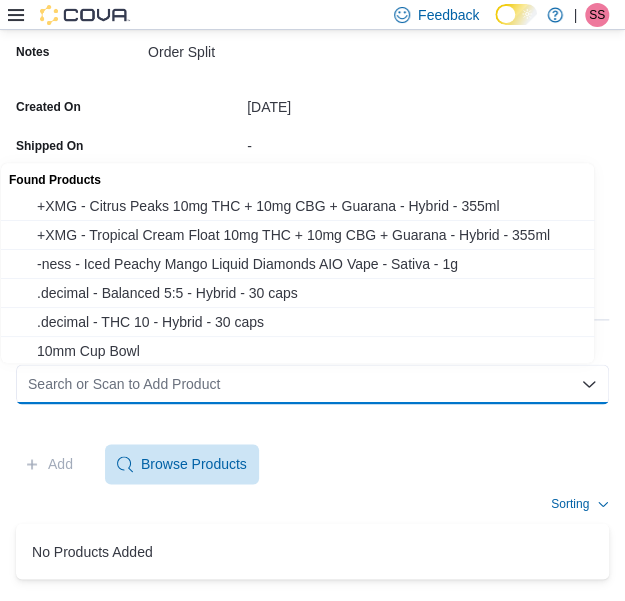 paste on "**********" 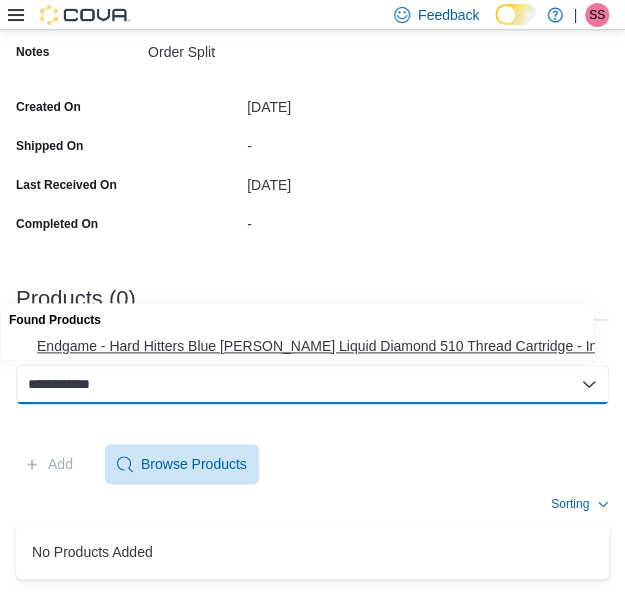 type on "**********" 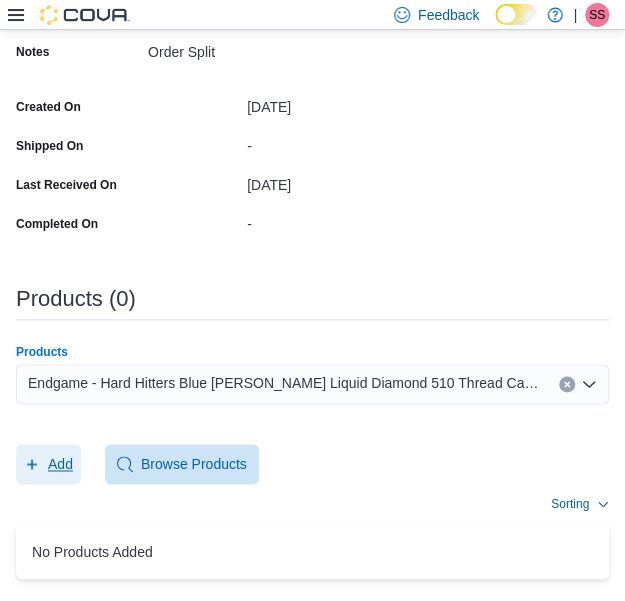 click on "Add" at bounding box center [48, 464] 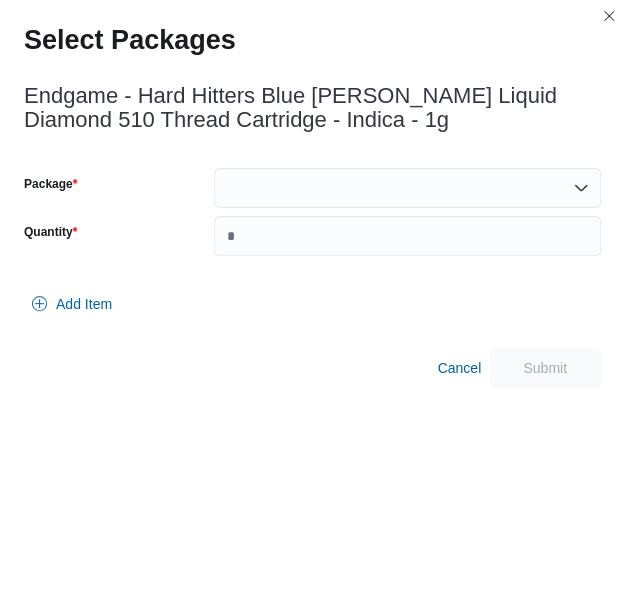 click at bounding box center [407, 188] 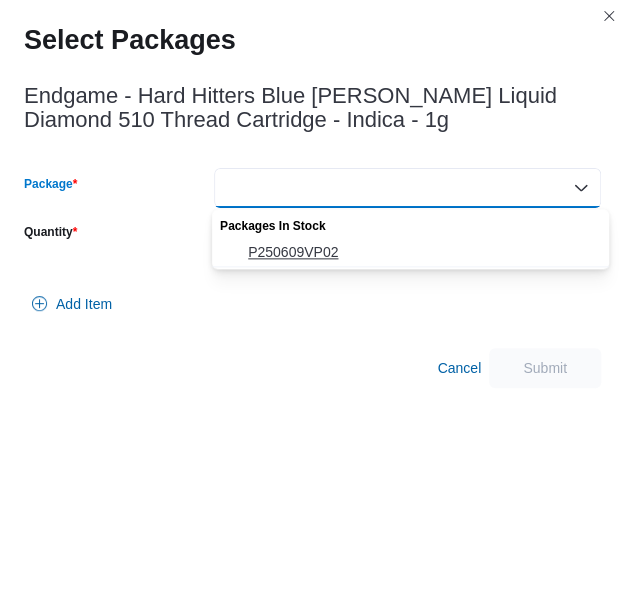click on "P250609VP02" at bounding box center [422, 252] 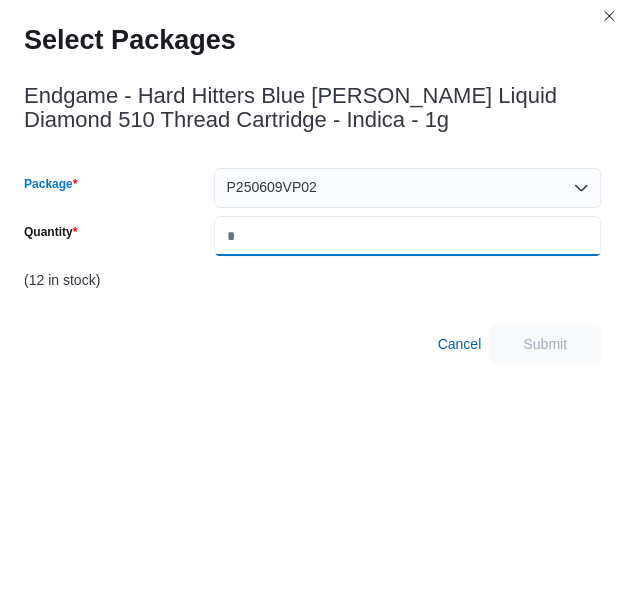 click on "Quantity" at bounding box center [407, 236] 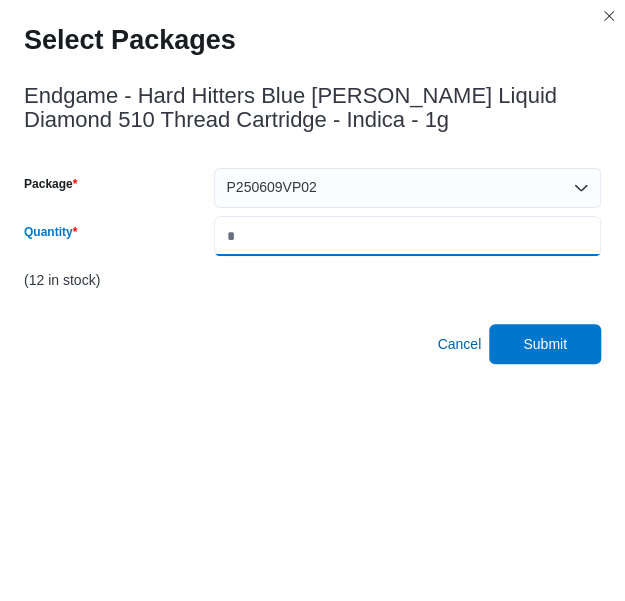 type on "*" 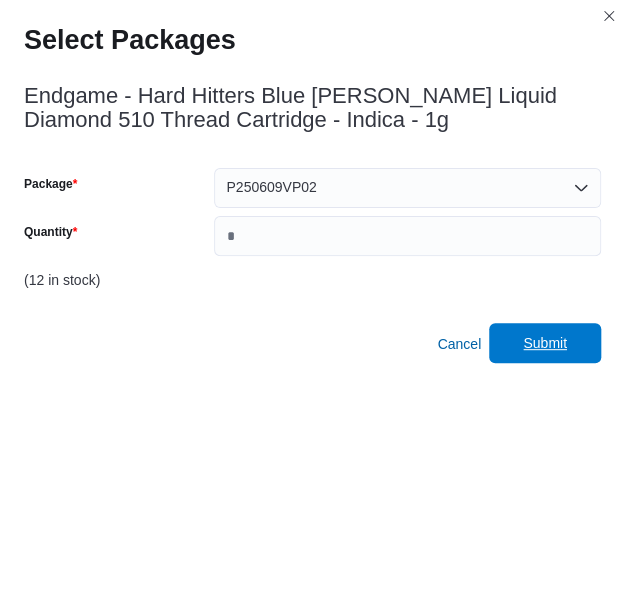 click on "Submit" at bounding box center [545, 343] 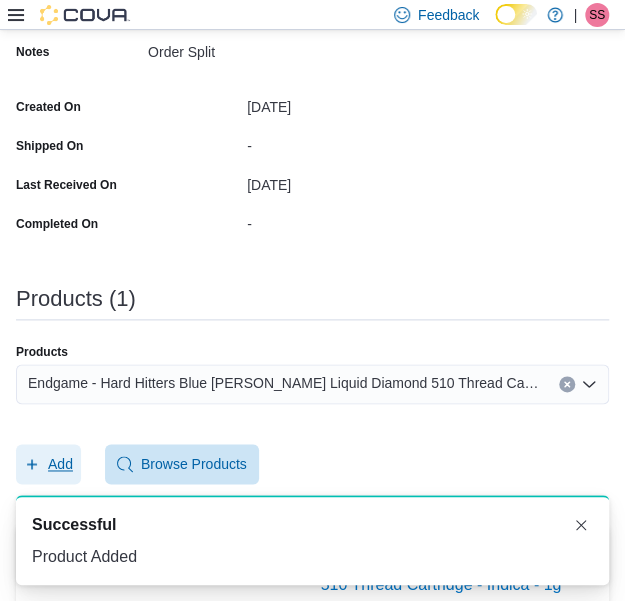 scroll, scrollTop: 0, scrollLeft: 0, axis: both 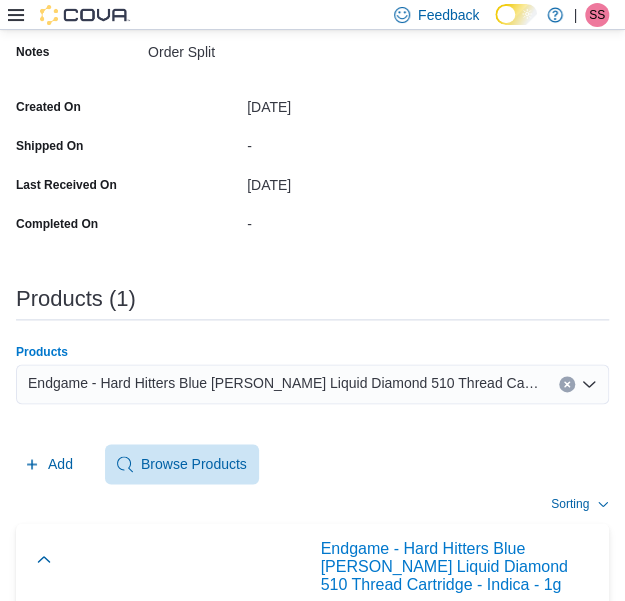 click on "Endgame - Hard Hitters Blue [PERSON_NAME] Liquid Diamond 510 Thread Cartridge - Indica - 1g" at bounding box center (283, 383) 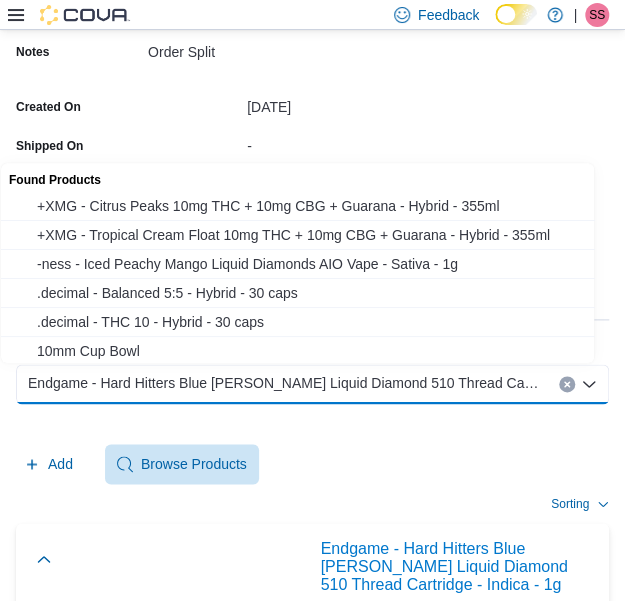 paste on "**********" 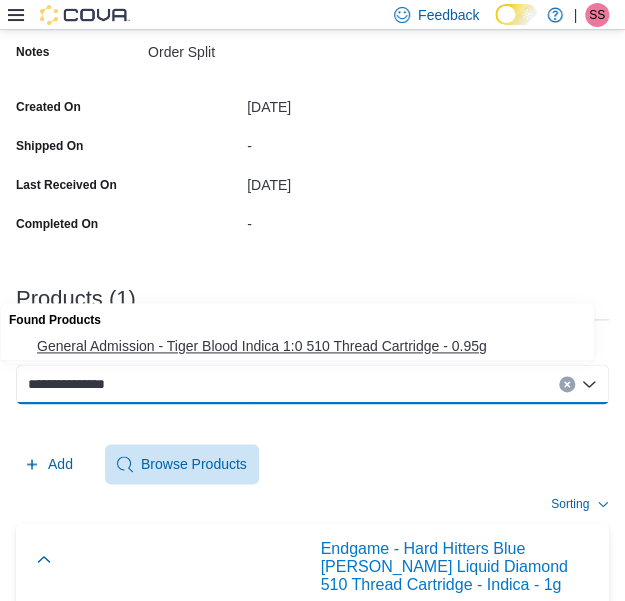 type on "**********" 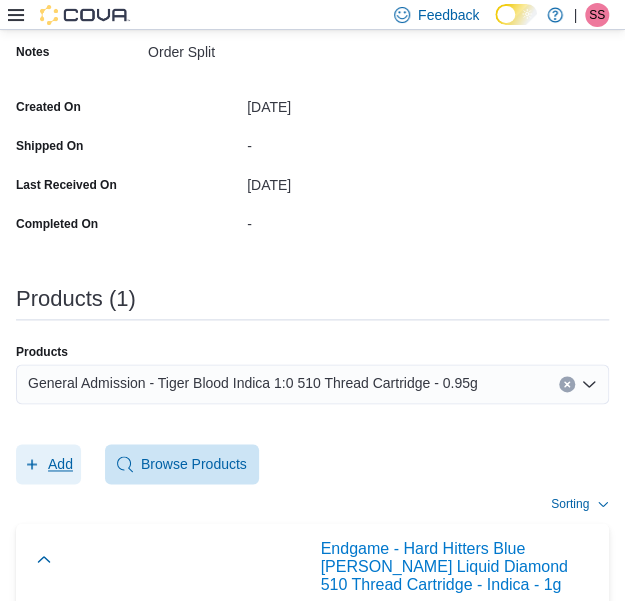 click on "Add" at bounding box center (48, 464) 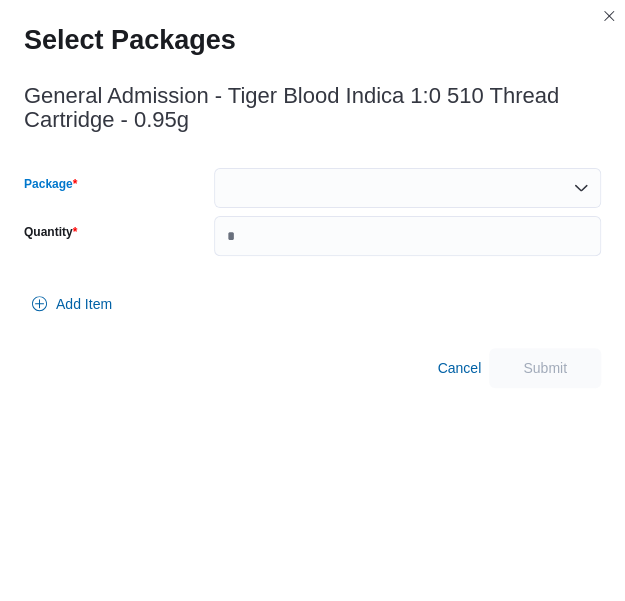 click at bounding box center [407, 188] 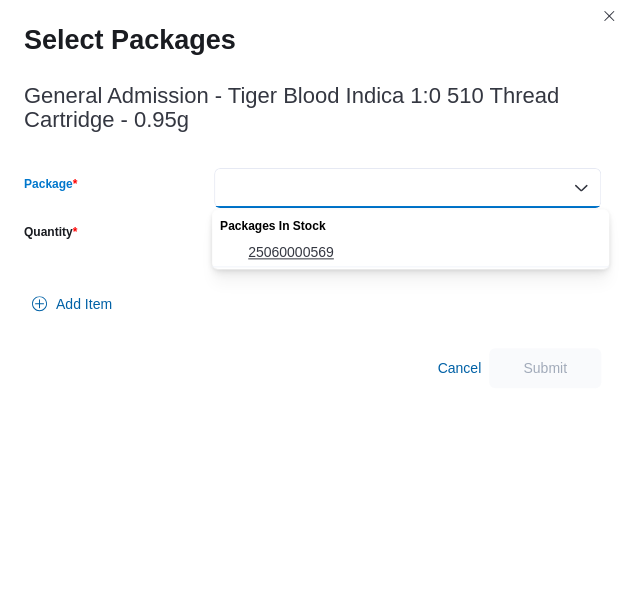 click on "25060000569" at bounding box center (410, 252) 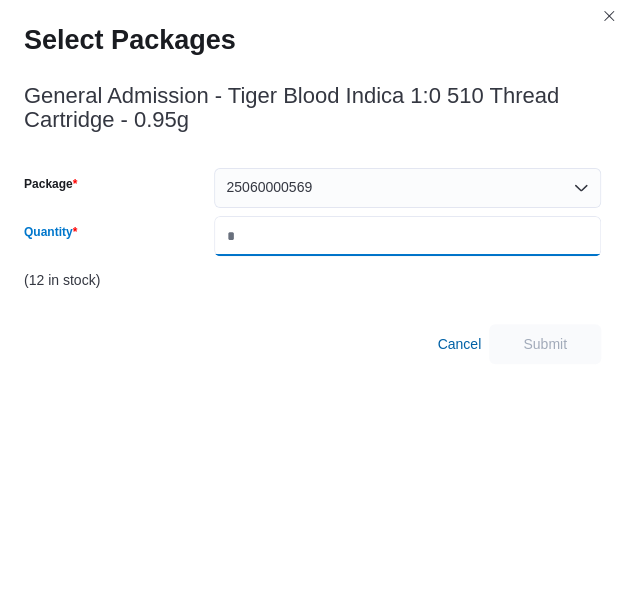 click on "Quantity" at bounding box center [407, 236] 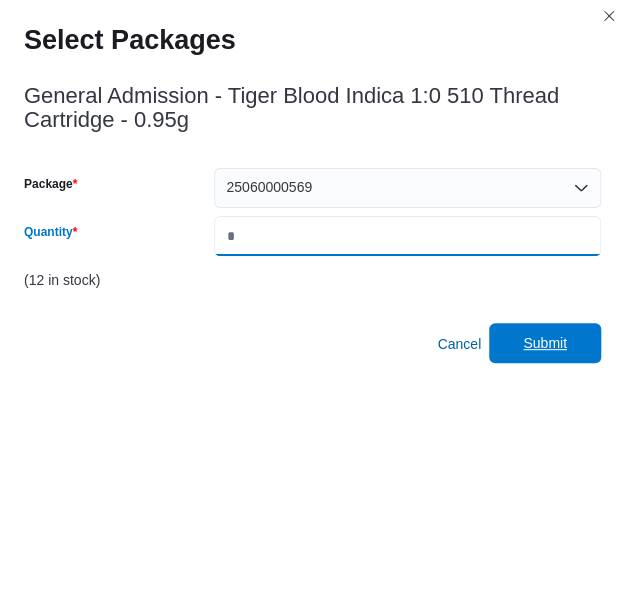 type on "*" 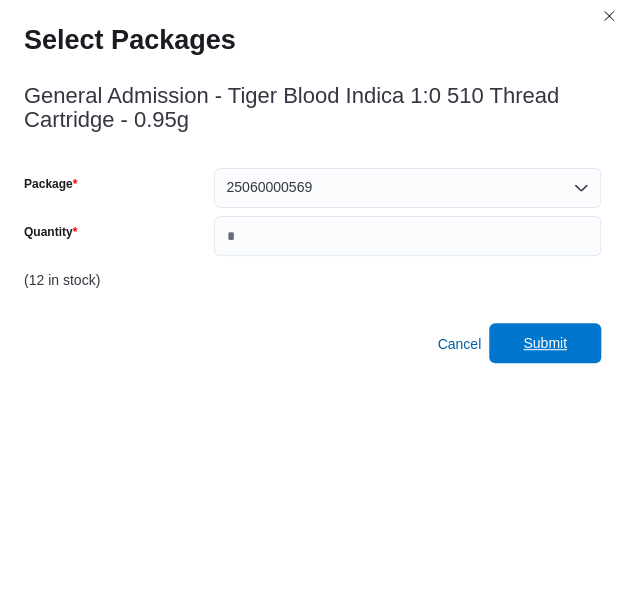 click on "Submit" at bounding box center (545, 343) 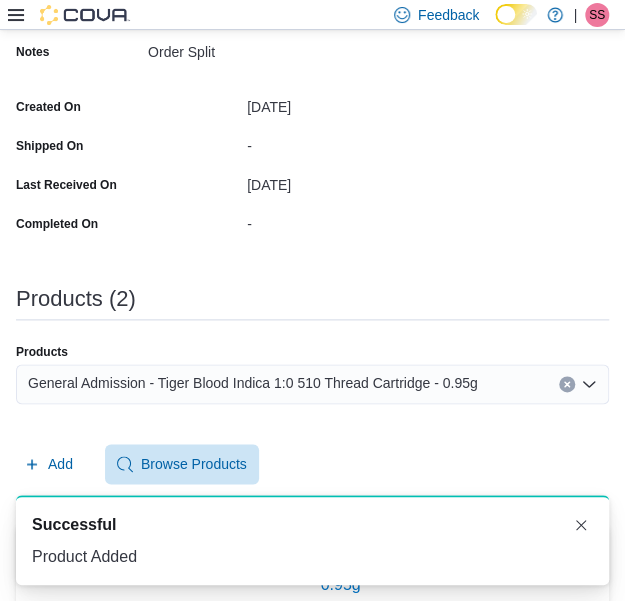 scroll, scrollTop: 0, scrollLeft: 0, axis: both 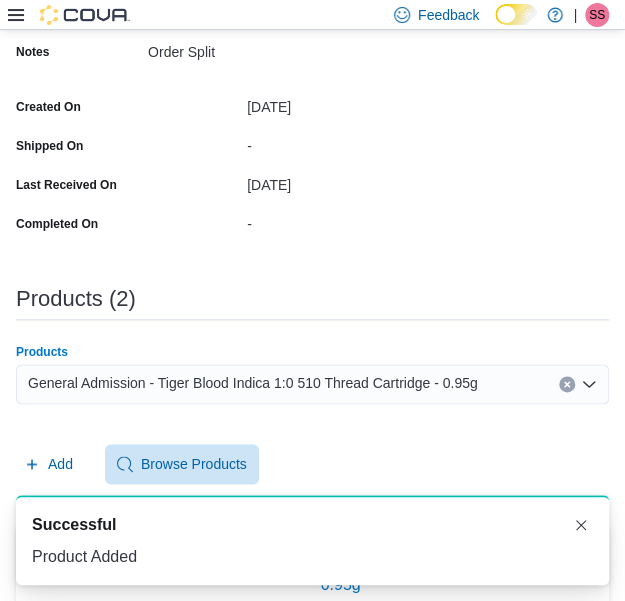 click on "General Admission - Tiger Blood Indica 1:0 510 Thread Cartridge - 0.95g" at bounding box center [253, 383] 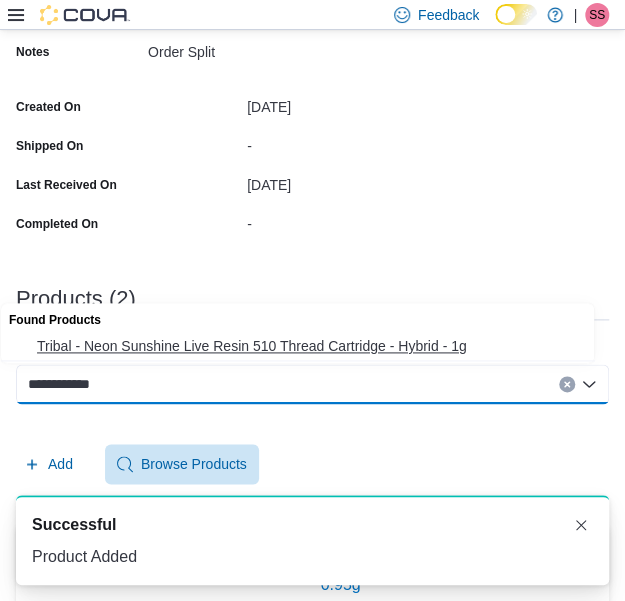 type on "**********" 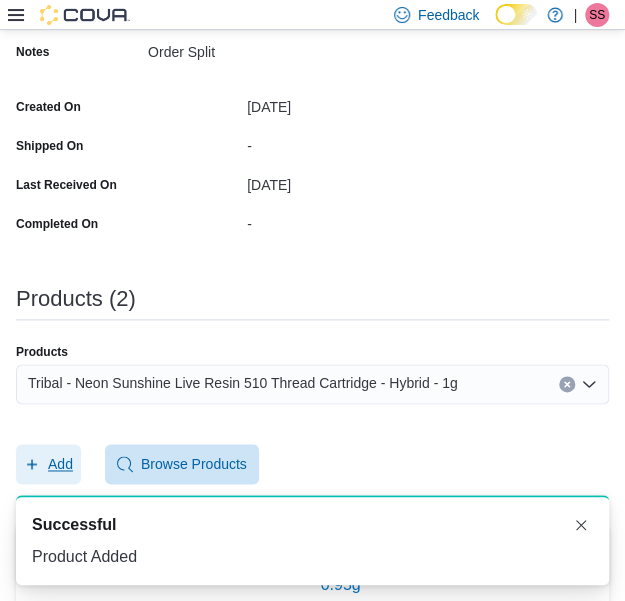 click on "Add" at bounding box center (60, 464) 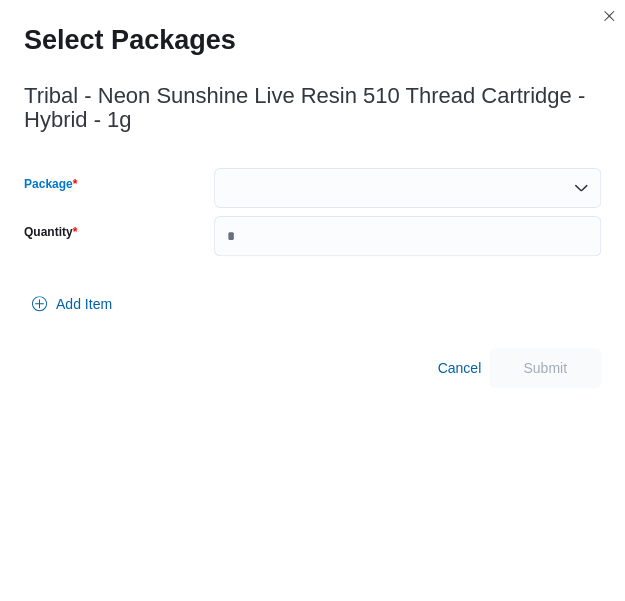 click at bounding box center (407, 188) 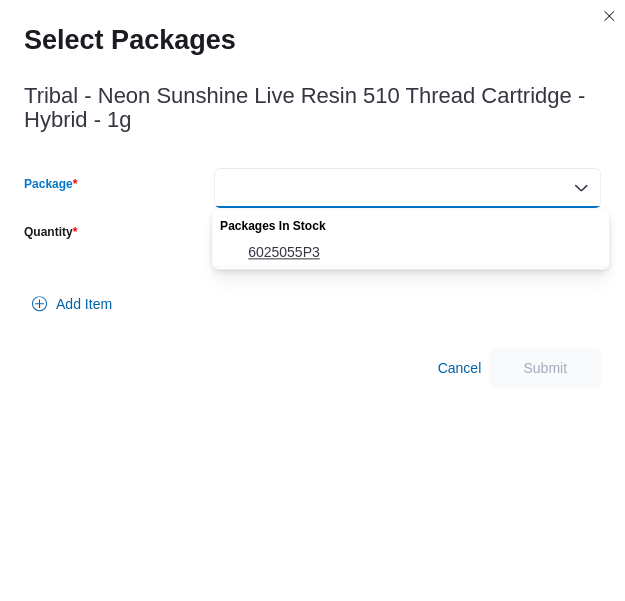 click on "6025055P3" at bounding box center [422, 252] 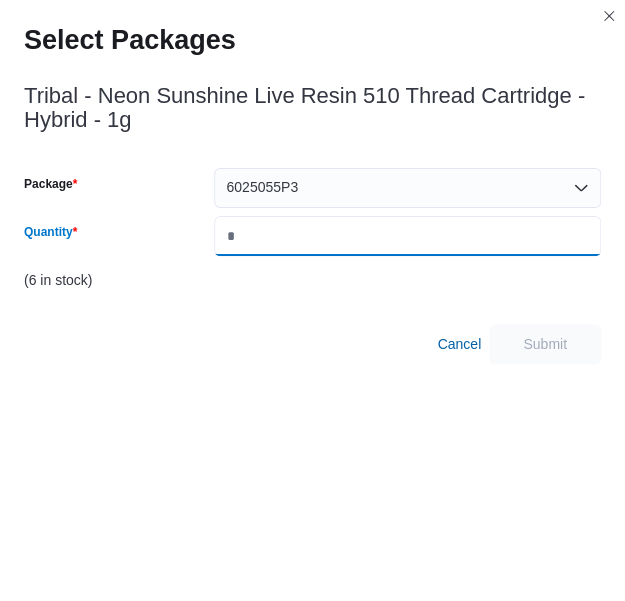 click on "*" at bounding box center (407, 236) 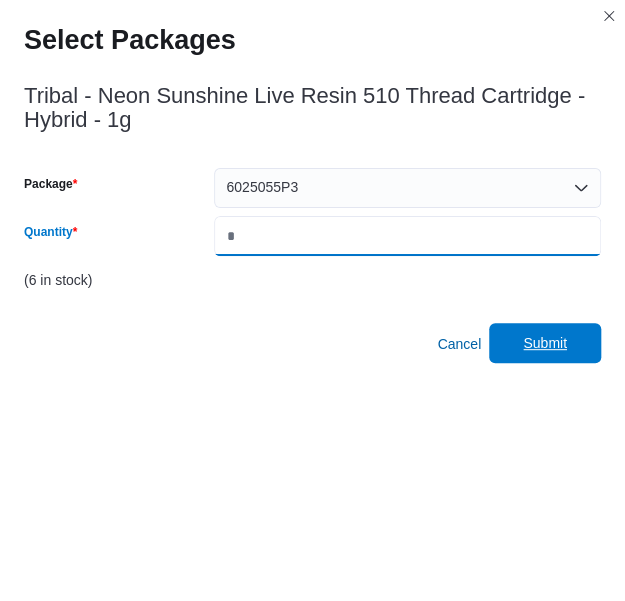 type on "*" 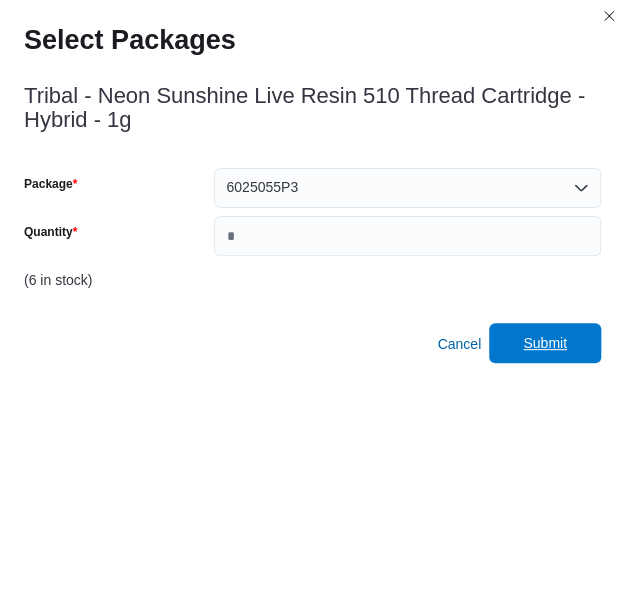 click on "Submit" at bounding box center [545, 343] 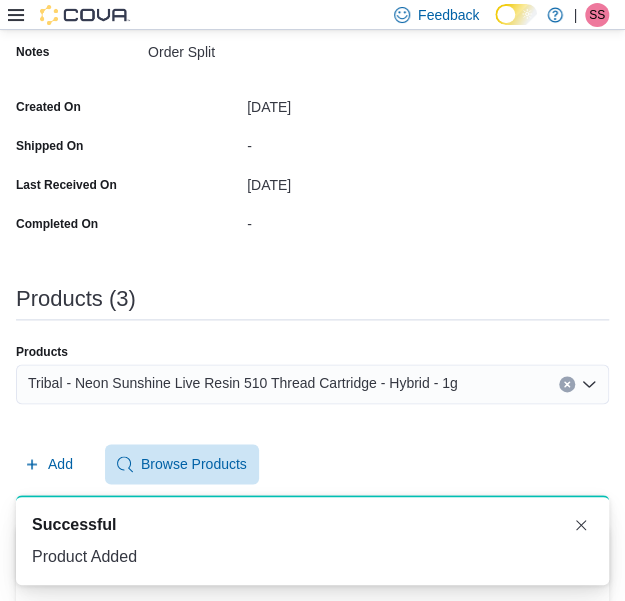 scroll, scrollTop: 0, scrollLeft: 0, axis: both 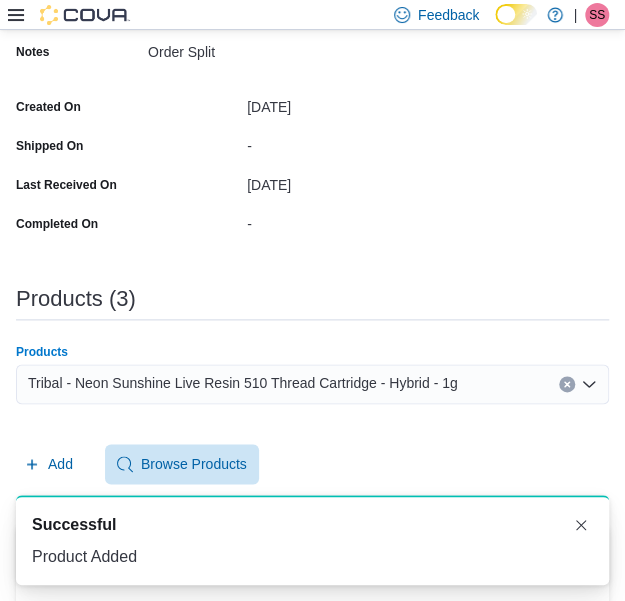 click on "Tribal - Neon Sunshine Live Resin 510 Thread Cartridge - Hybrid - 1g" at bounding box center (243, 383) 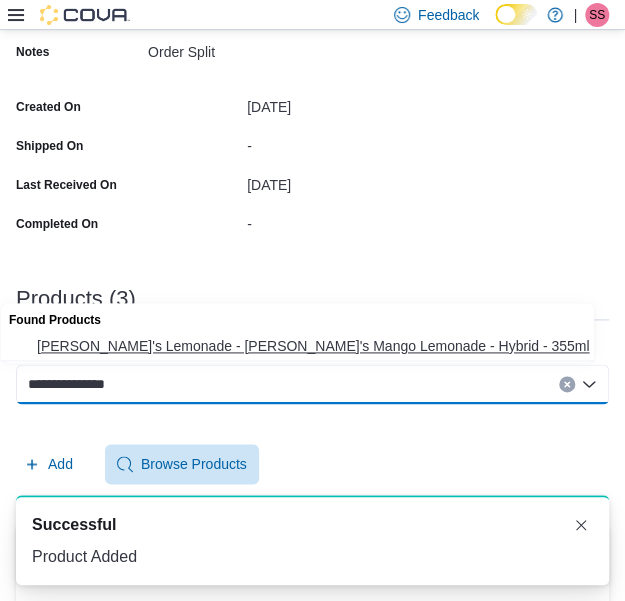 type on "**********" 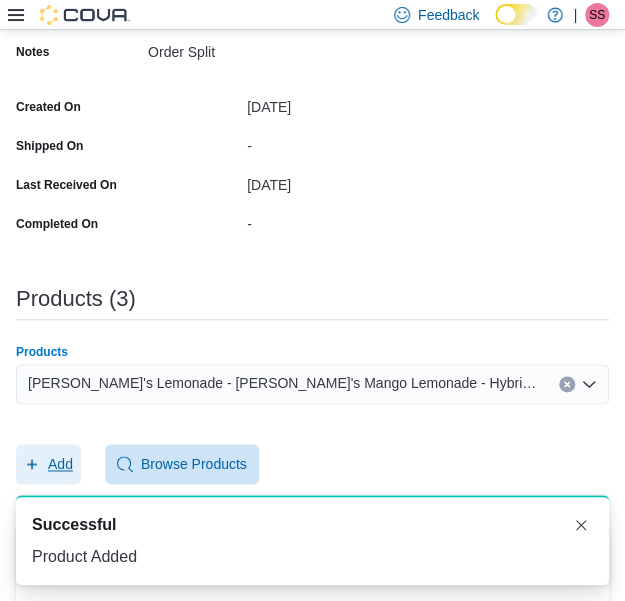 click on "Add" at bounding box center [48, 464] 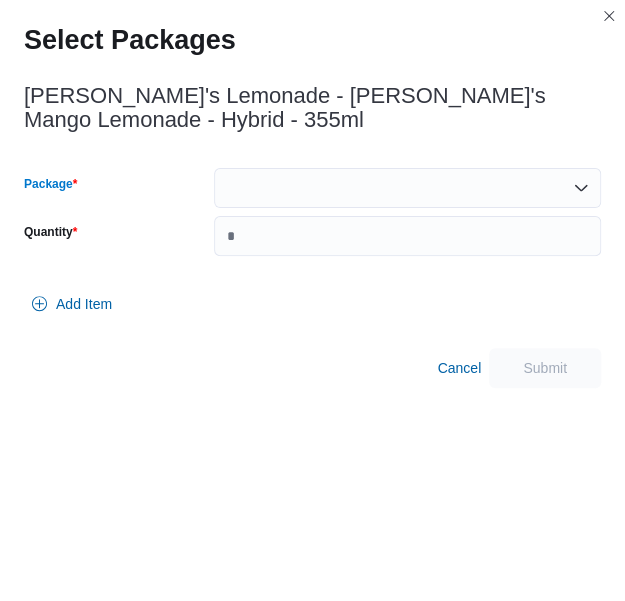 click at bounding box center (407, 188) 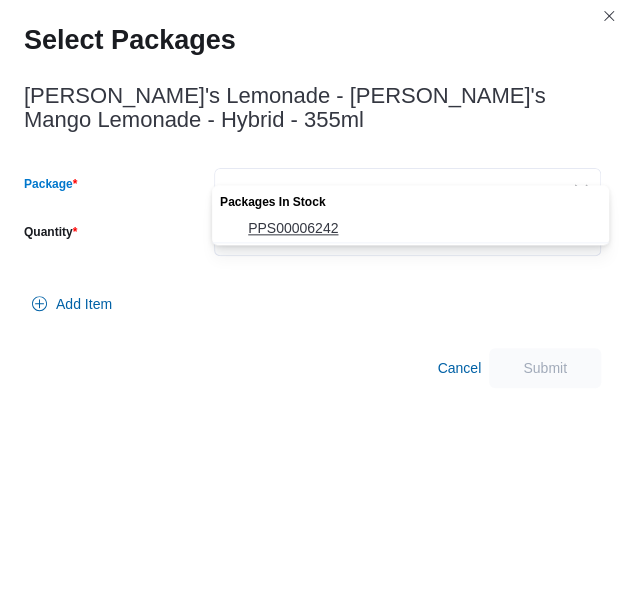 click on "PPS00006242" at bounding box center [410, 228] 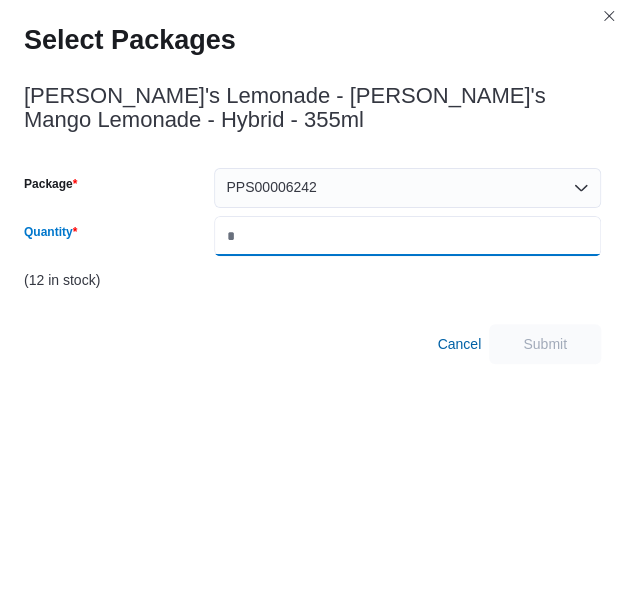 click on "Quantity" at bounding box center [407, 236] 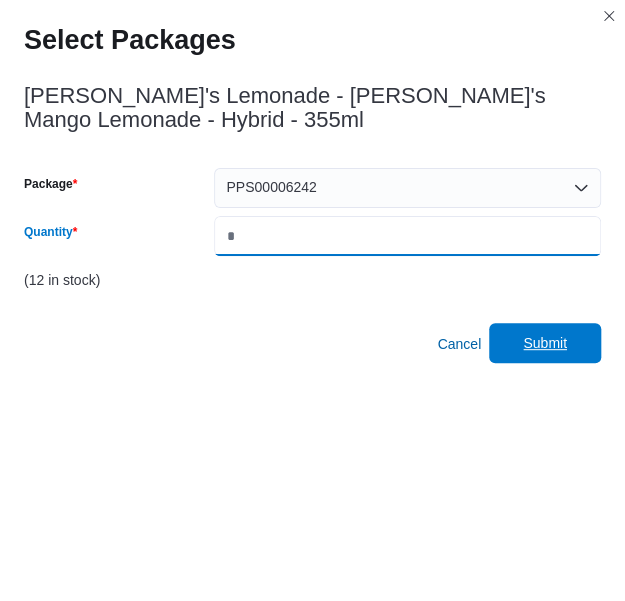 type on "*" 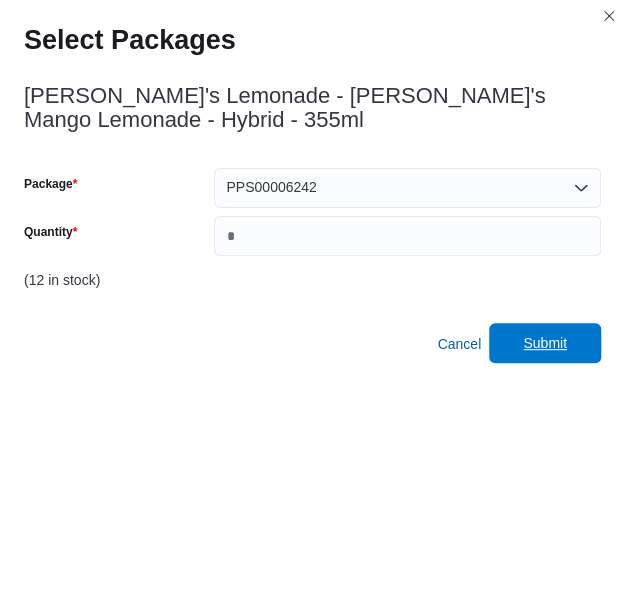 click on "Submit" at bounding box center [545, 343] 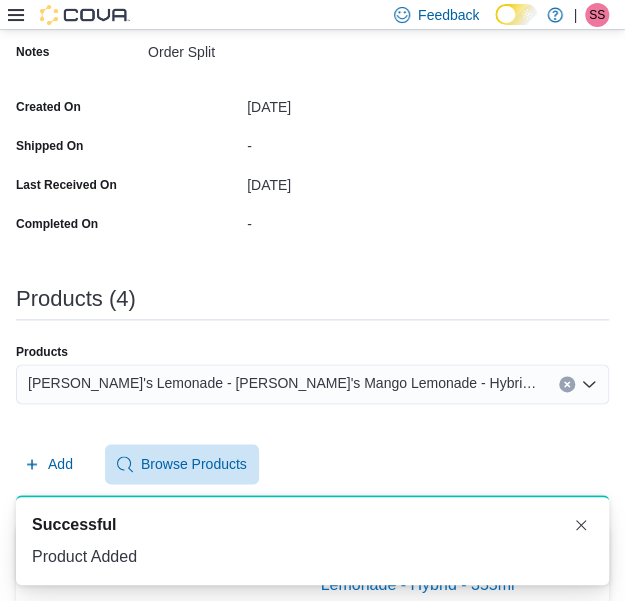 scroll, scrollTop: 0, scrollLeft: 0, axis: both 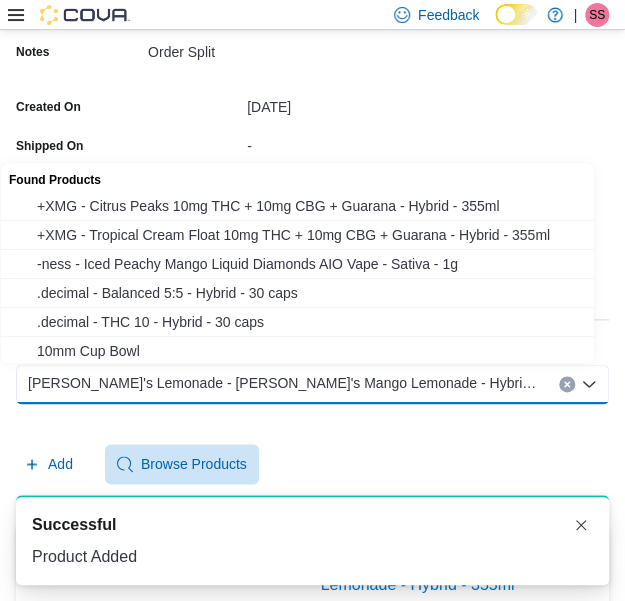 paste on "**********" 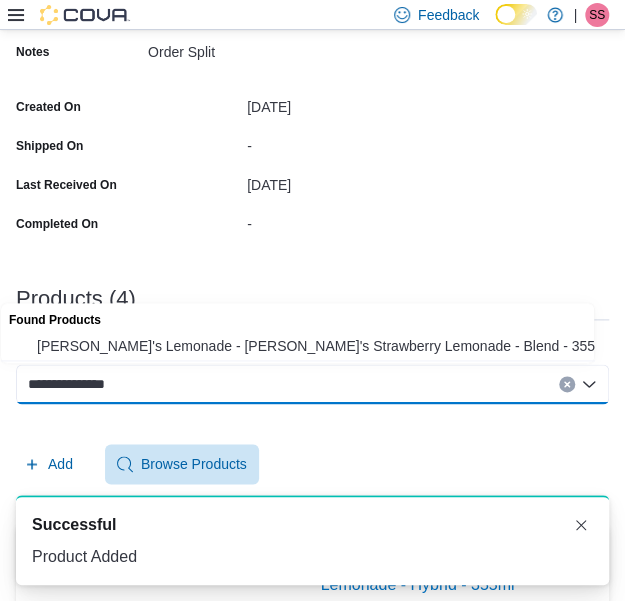 type on "**********" 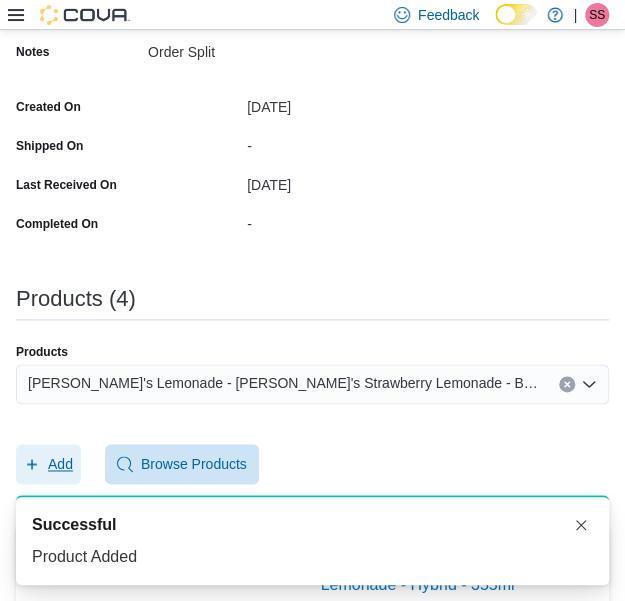 click on "Add" at bounding box center [48, 464] 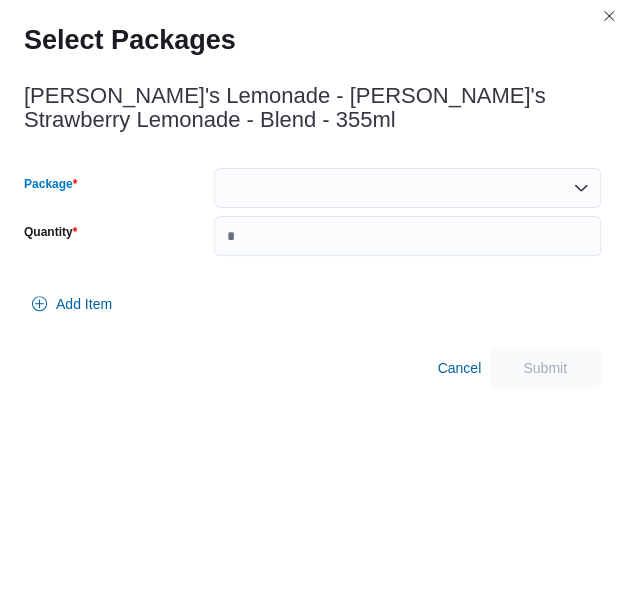 click at bounding box center (407, 188) 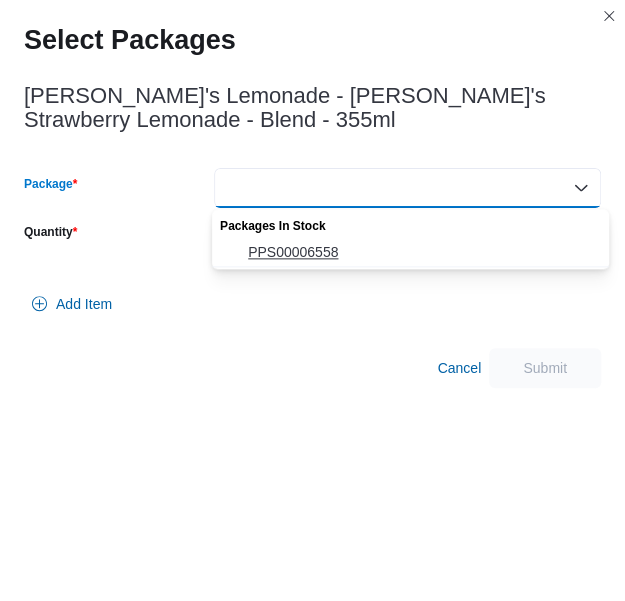 click on "PPS00006558" at bounding box center (422, 252) 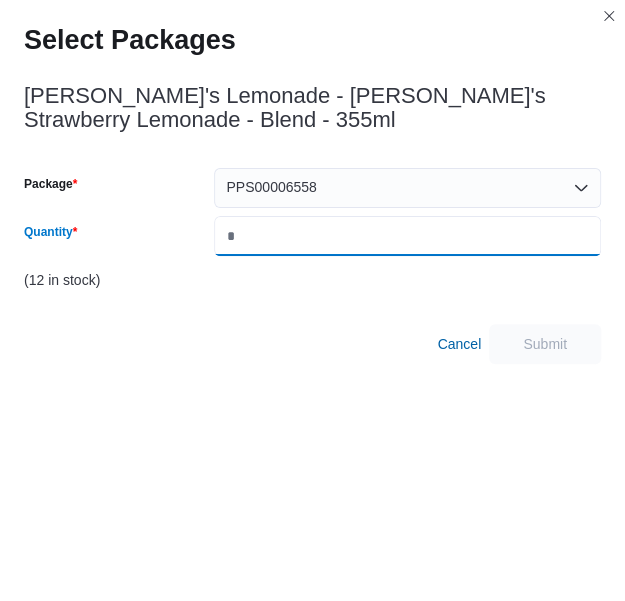 click on "*" at bounding box center (407, 236) 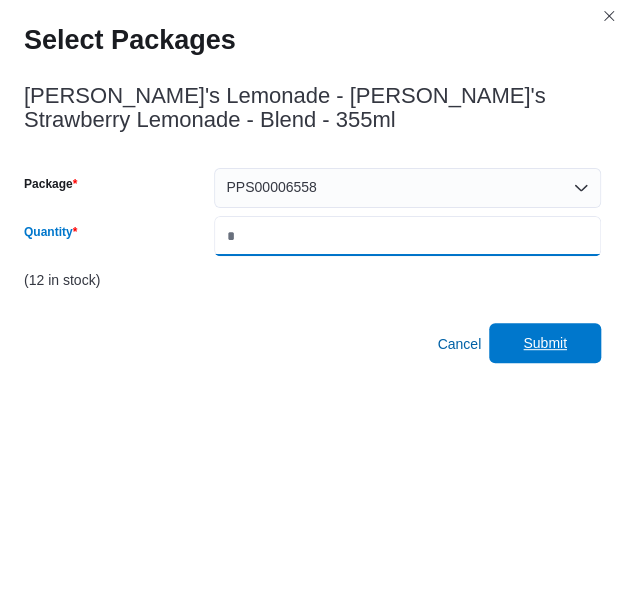 type on "*" 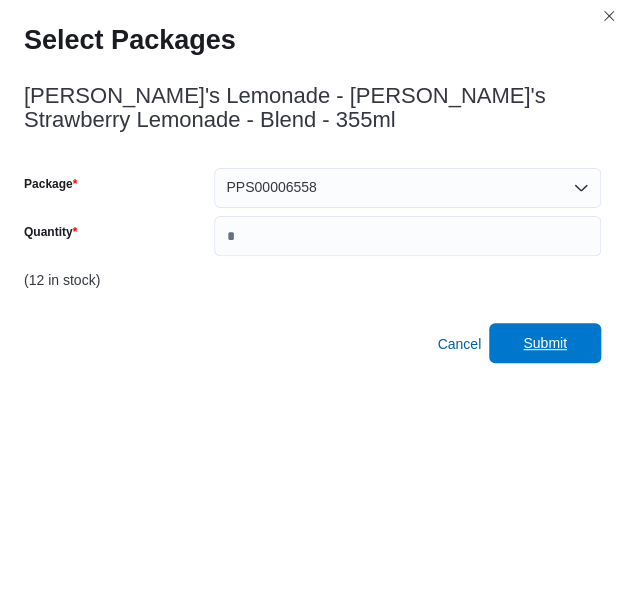 click on "Submit" at bounding box center (545, 343) 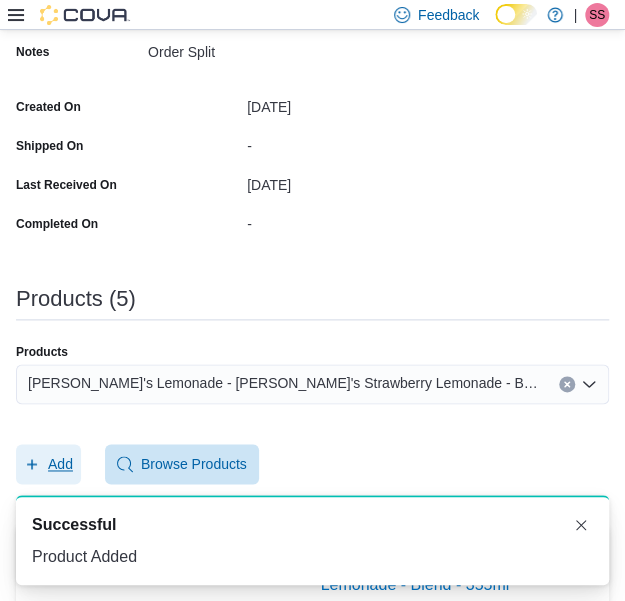 scroll, scrollTop: 0, scrollLeft: 0, axis: both 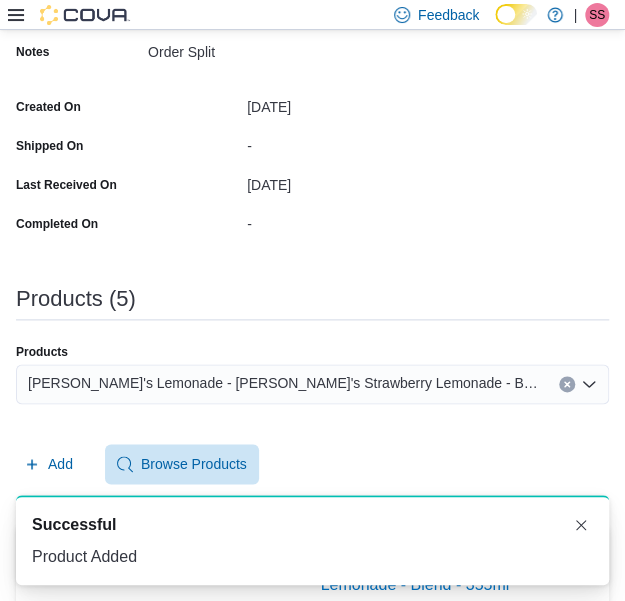 click on "**********" at bounding box center [312, 1306] 